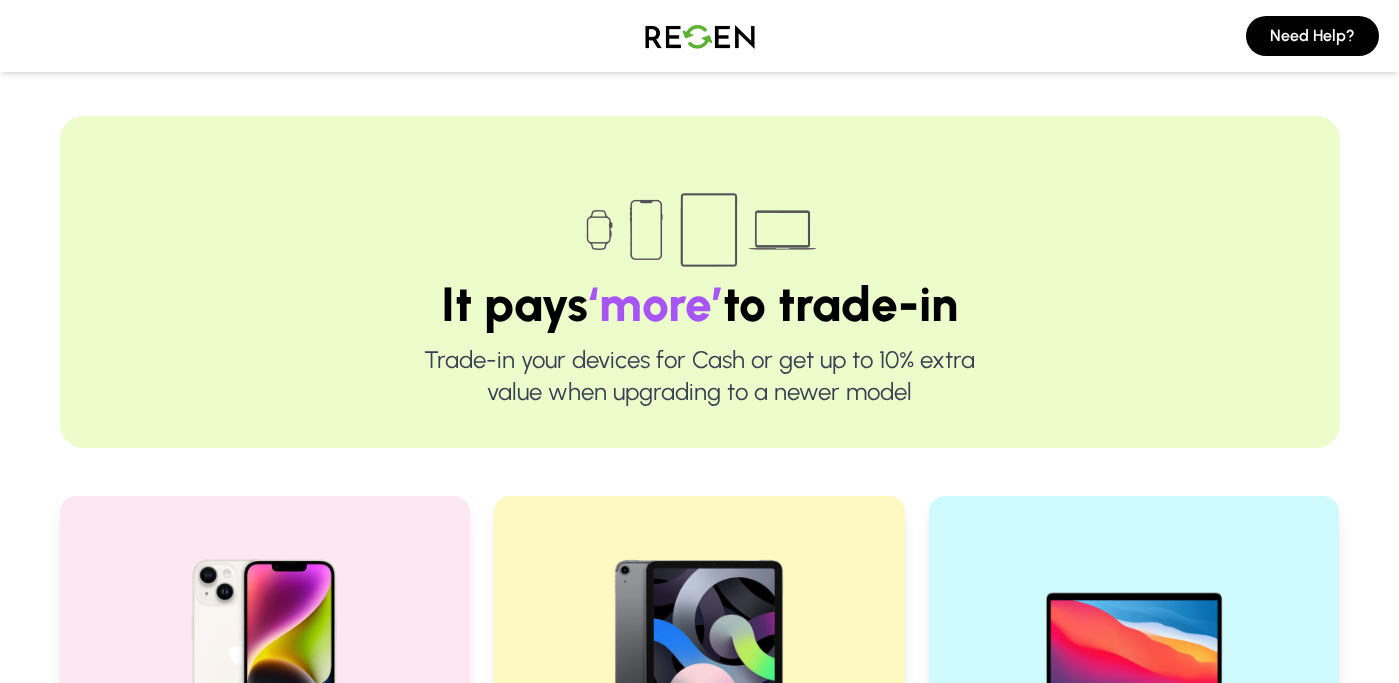 scroll, scrollTop: 431, scrollLeft: 0, axis: vertical 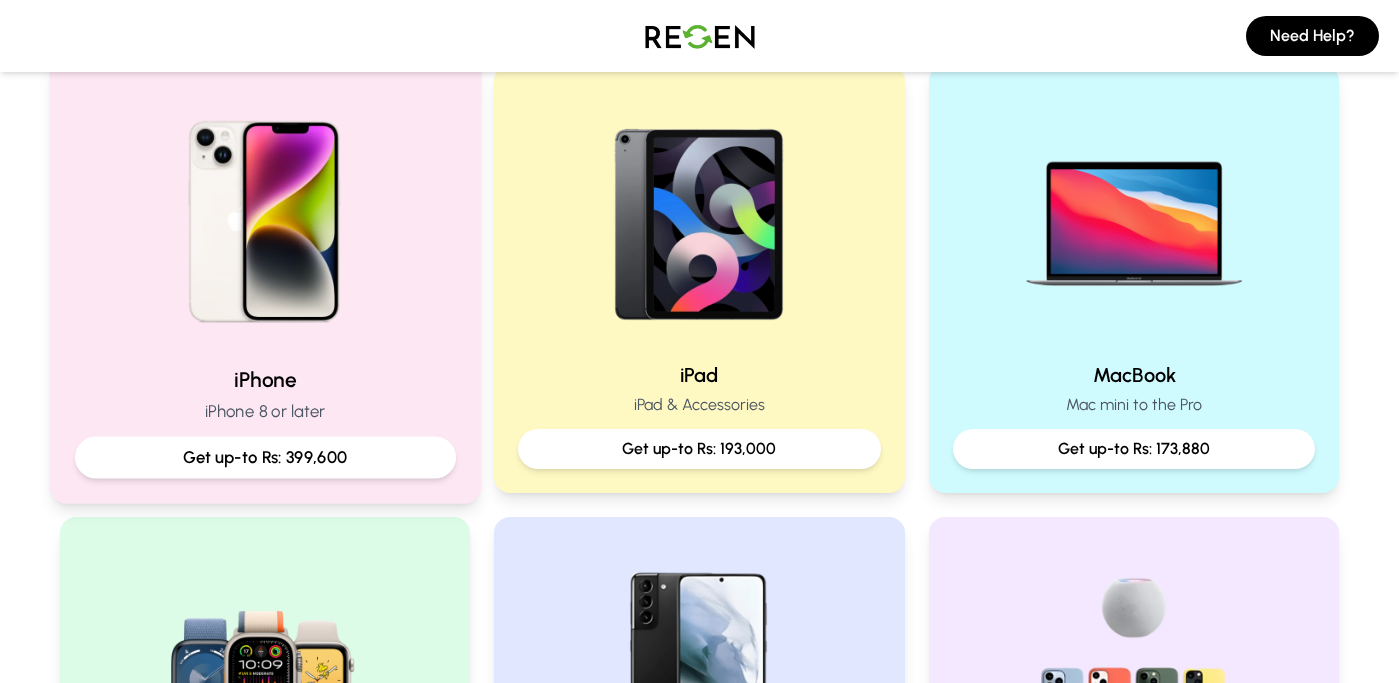 click on "Get up-to Rs: 399,600" at bounding box center (264, 457) 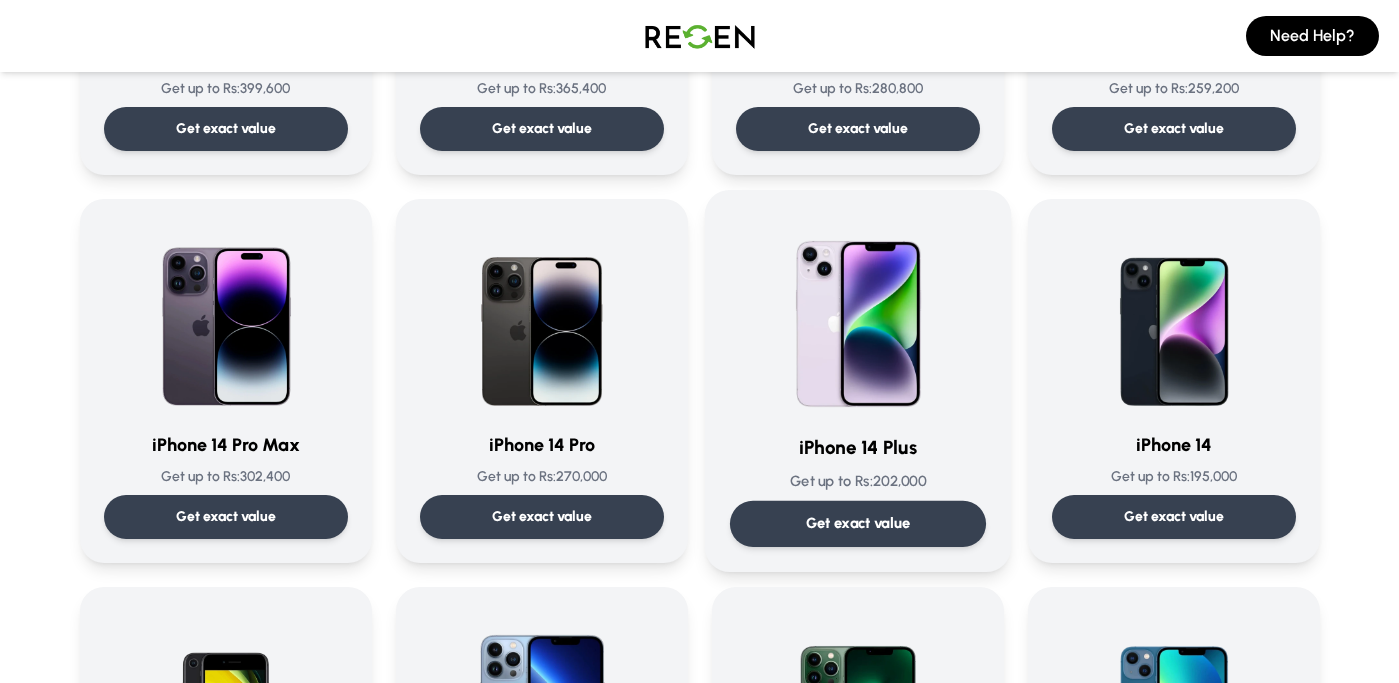 scroll, scrollTop: 435, scrollLeft: 0, axis: vertical 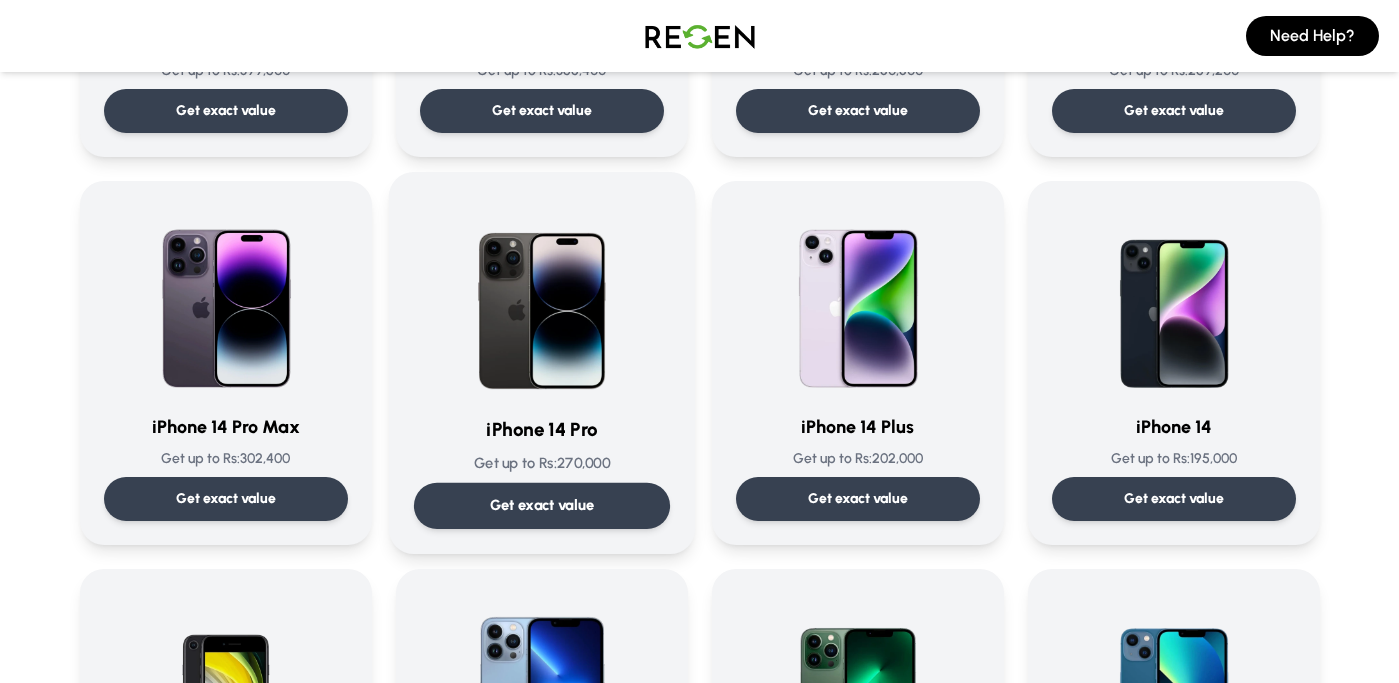 click on "Get exact value" at bounding box center (541, 506) 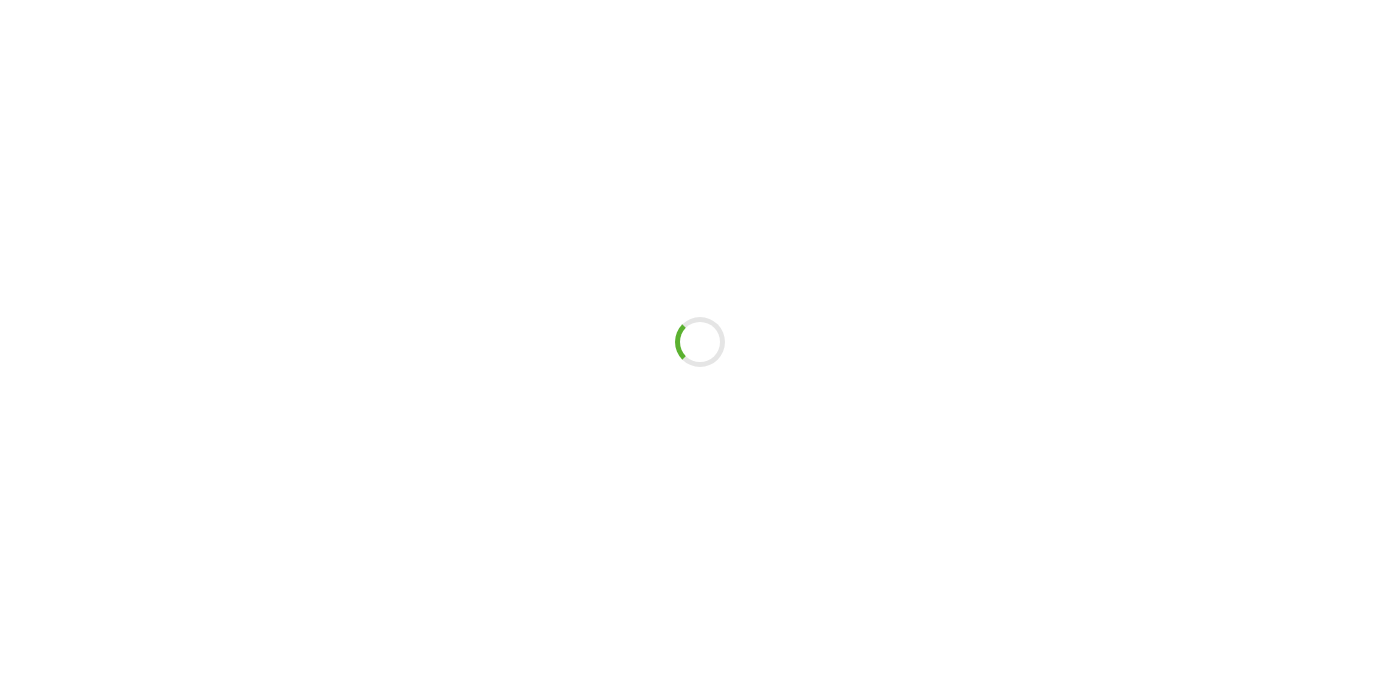 scroll, scrollTop: 0, scrollLeft: 0, axis: both 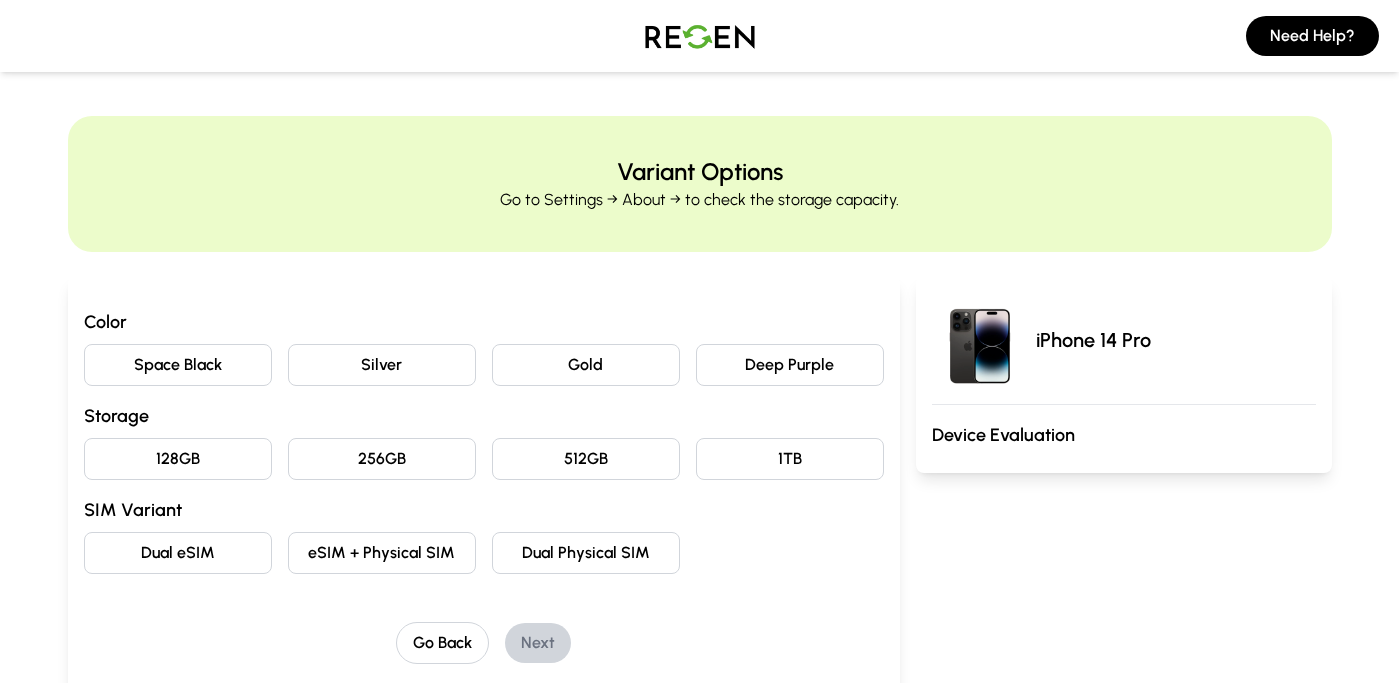 click on "Space Black" at bounding box center (178, 365) 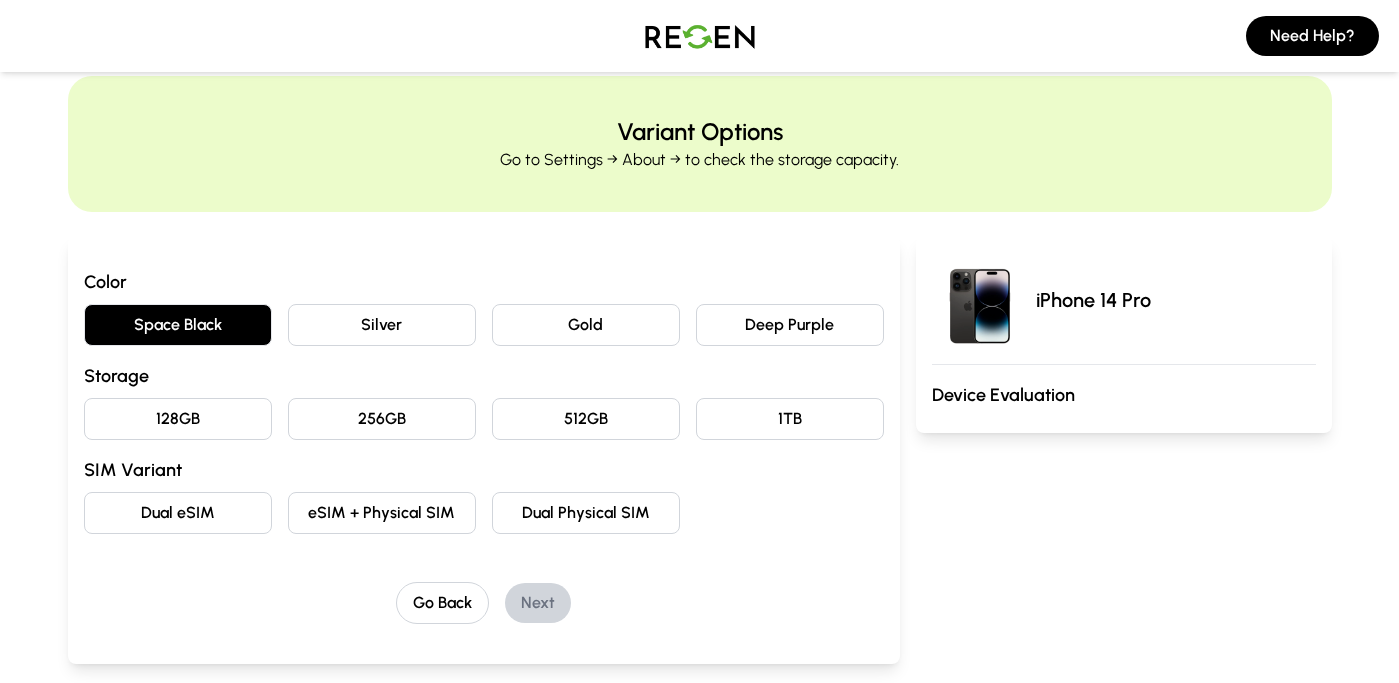scroll, scrollTop: 46, scrollLeft: 0, axis: vertical 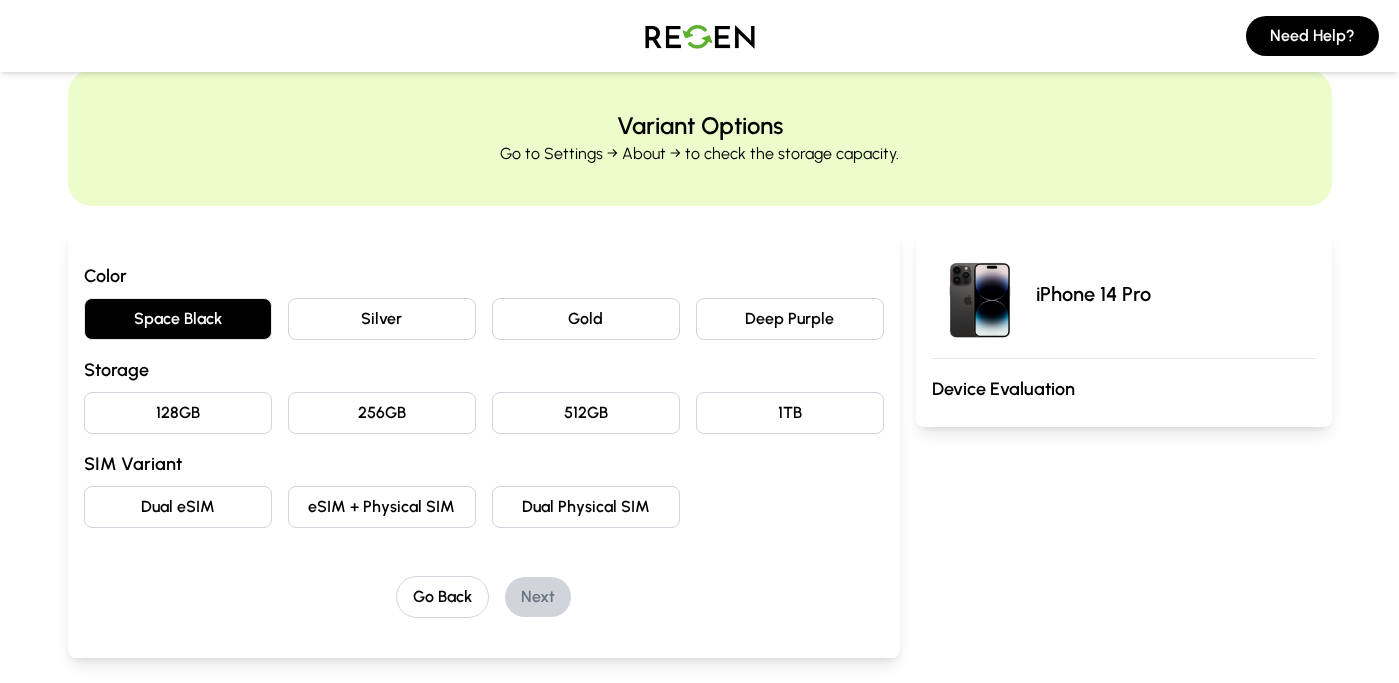 click on "256GB" at bounding box center [382, 413] 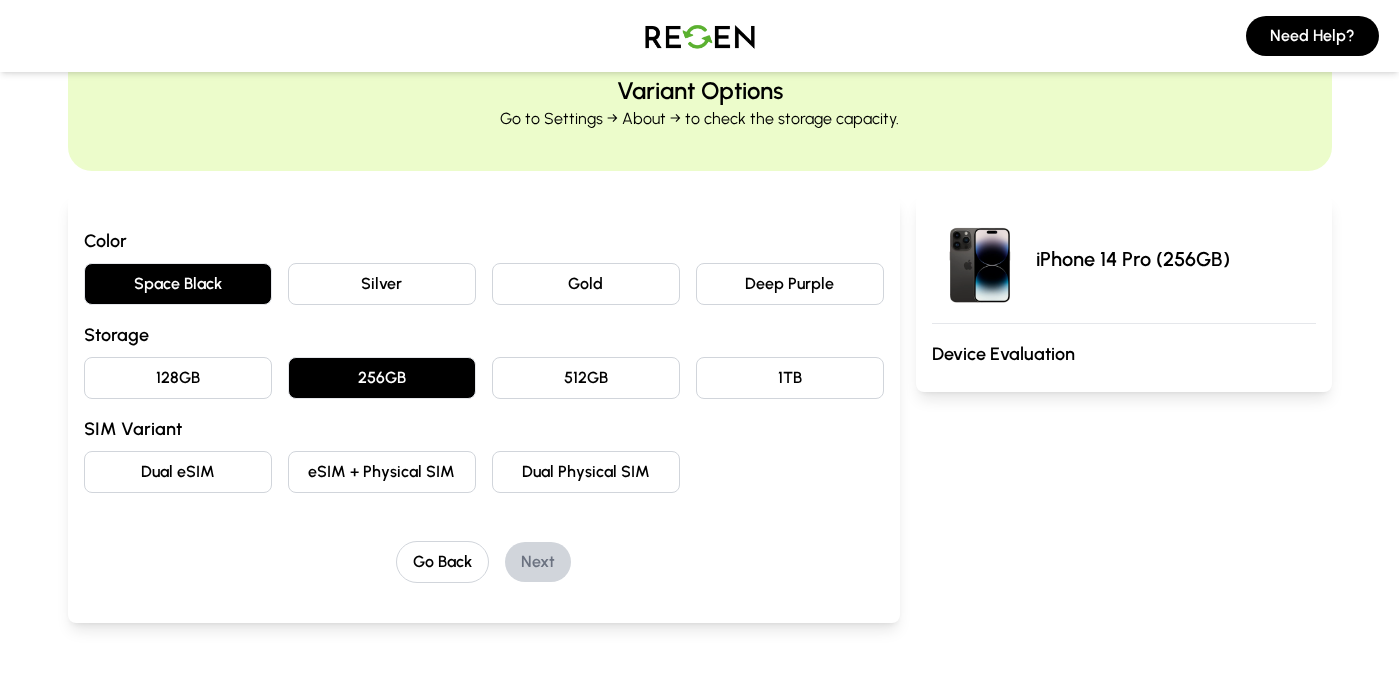 scroll, scrollTop: 88, scrollLeft: 0, axis: vertical 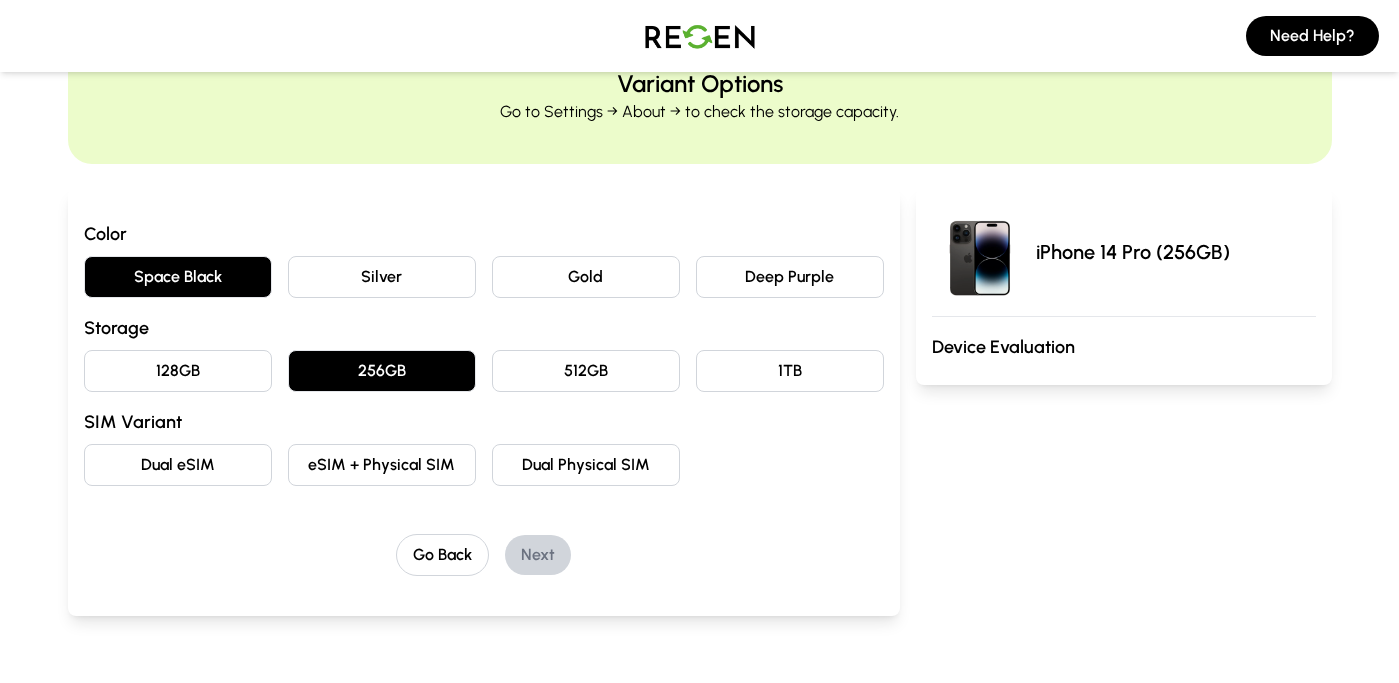 click on "eSIM + Physical SIM" at bounding box center [382, 465] 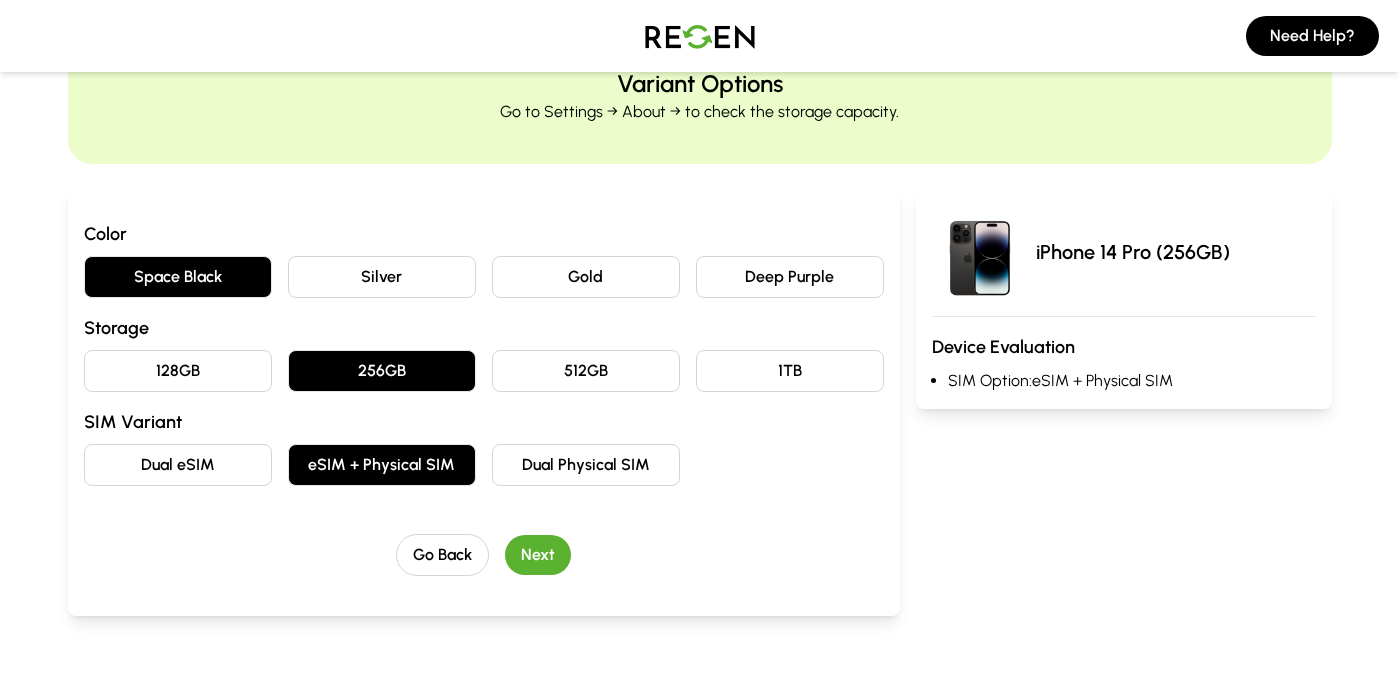 click on "Next" at bounding box center [538, 555] 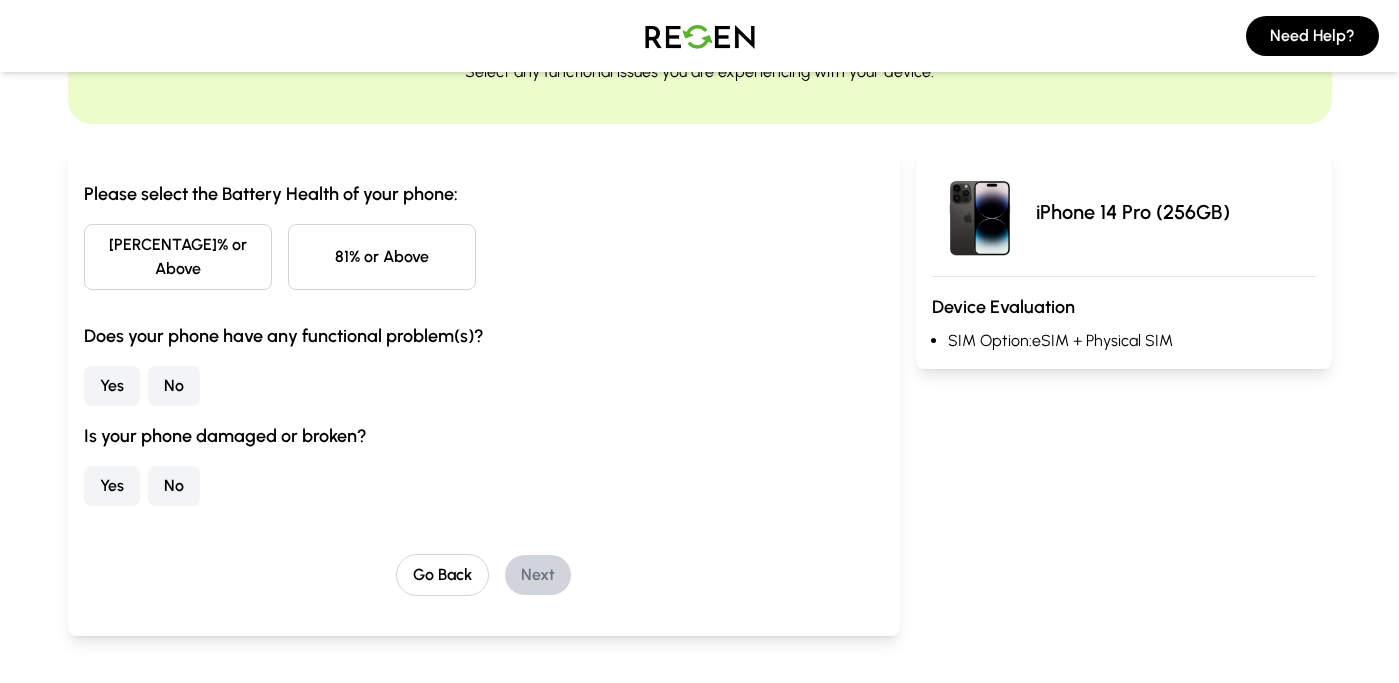 scroll, scrollTop: 134, scrollLeft: 0, axis: vertical 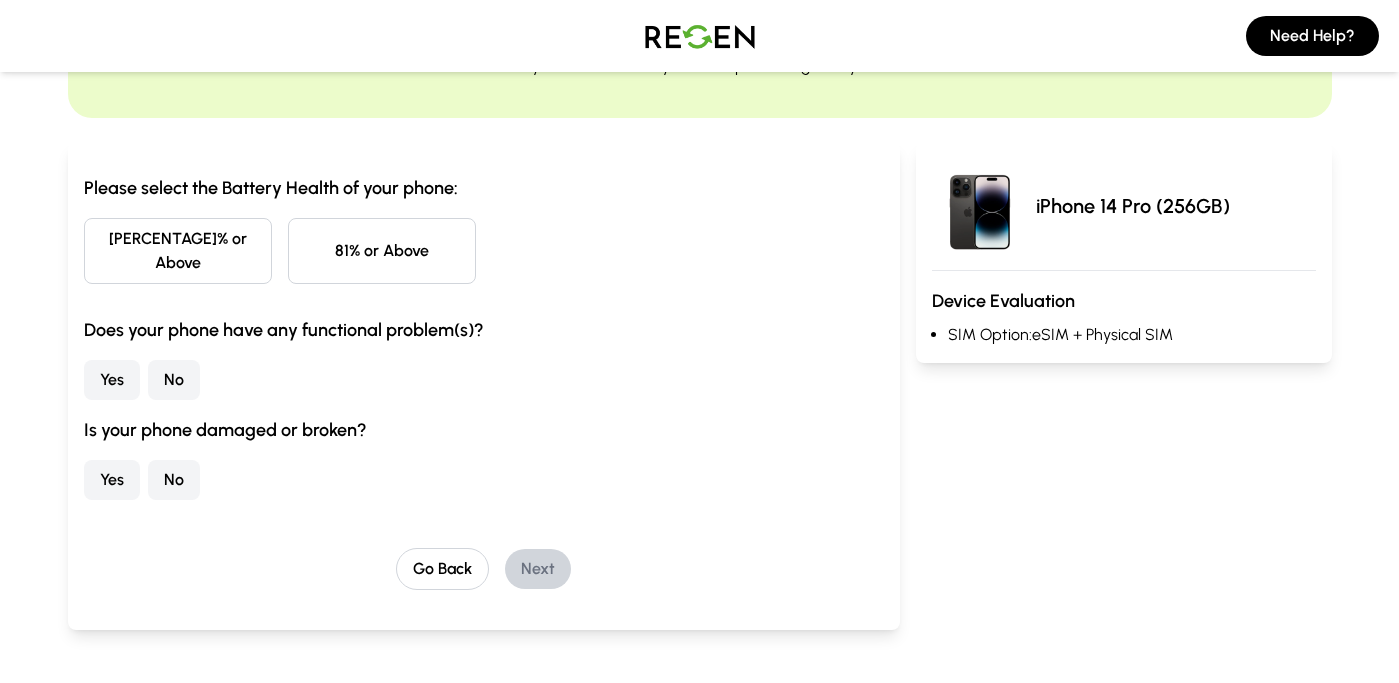 click on "[PERCENTAGE]% or Above" at bounding box center (178, 251) 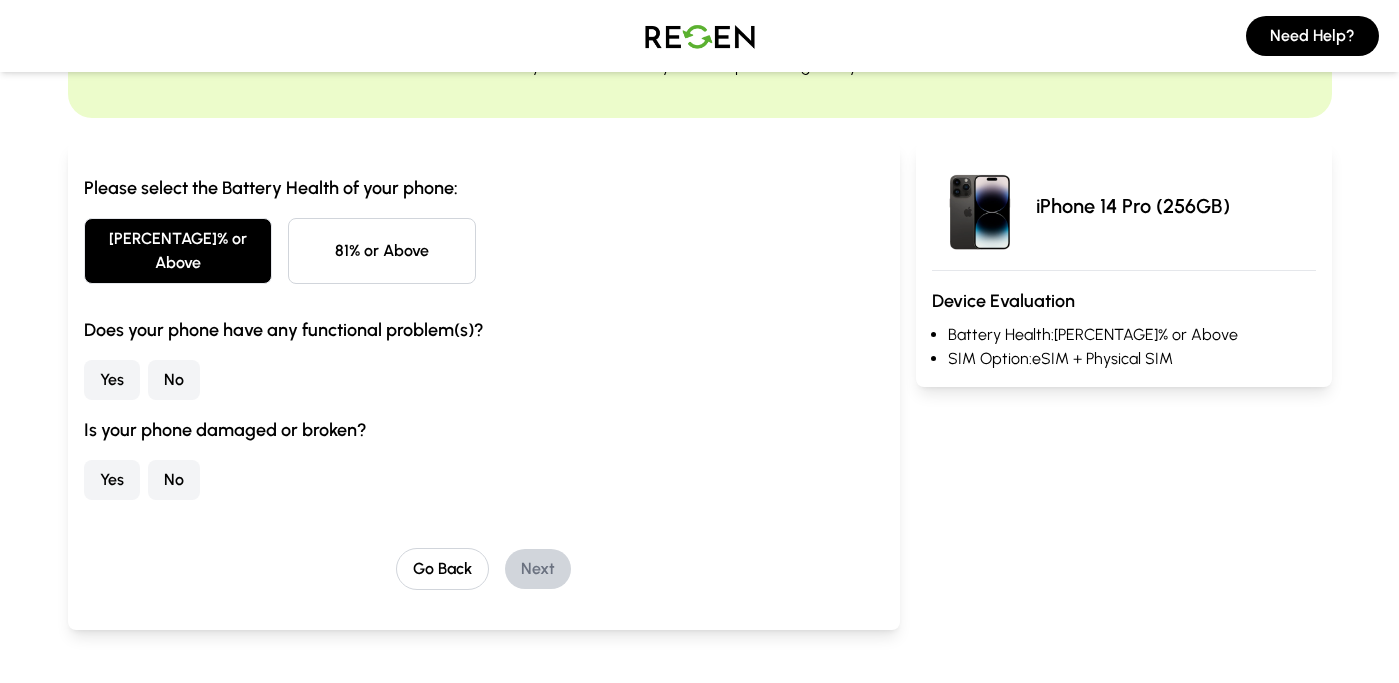 click on "No" at bounding box center [174, 380] 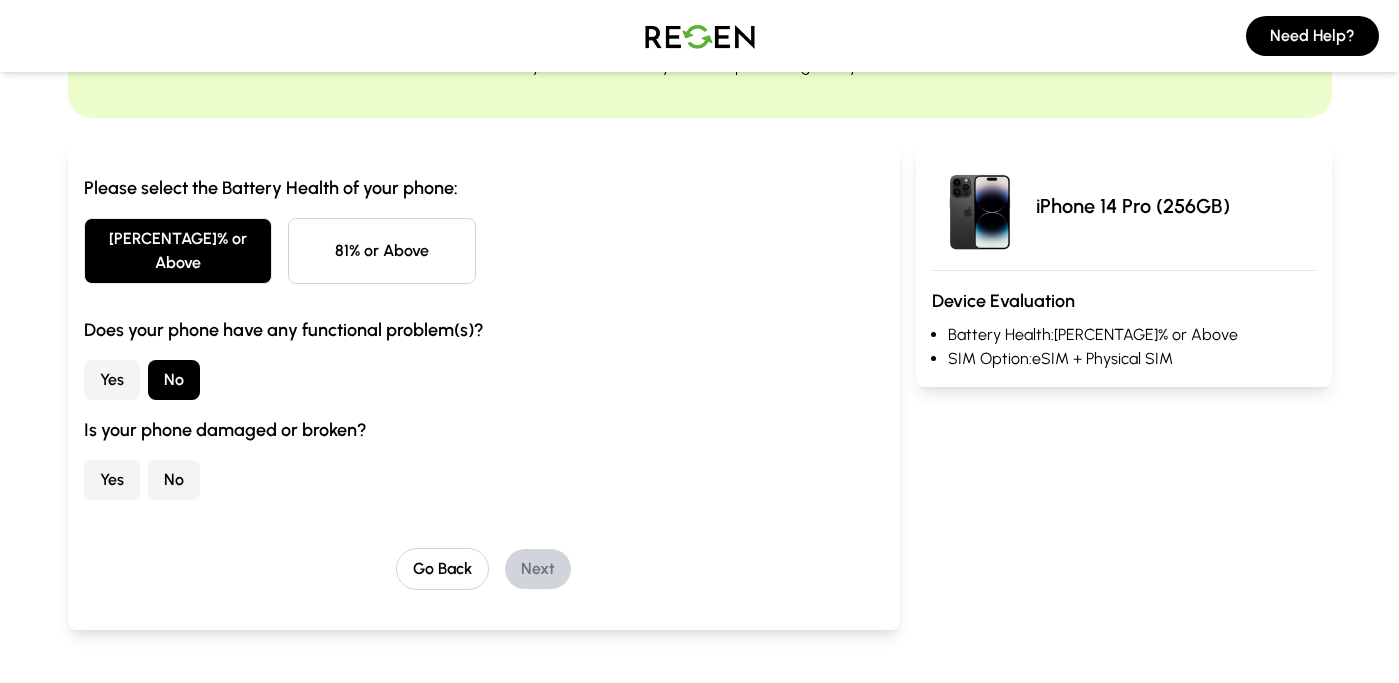 click on "No" at bounding box center [174, 480] 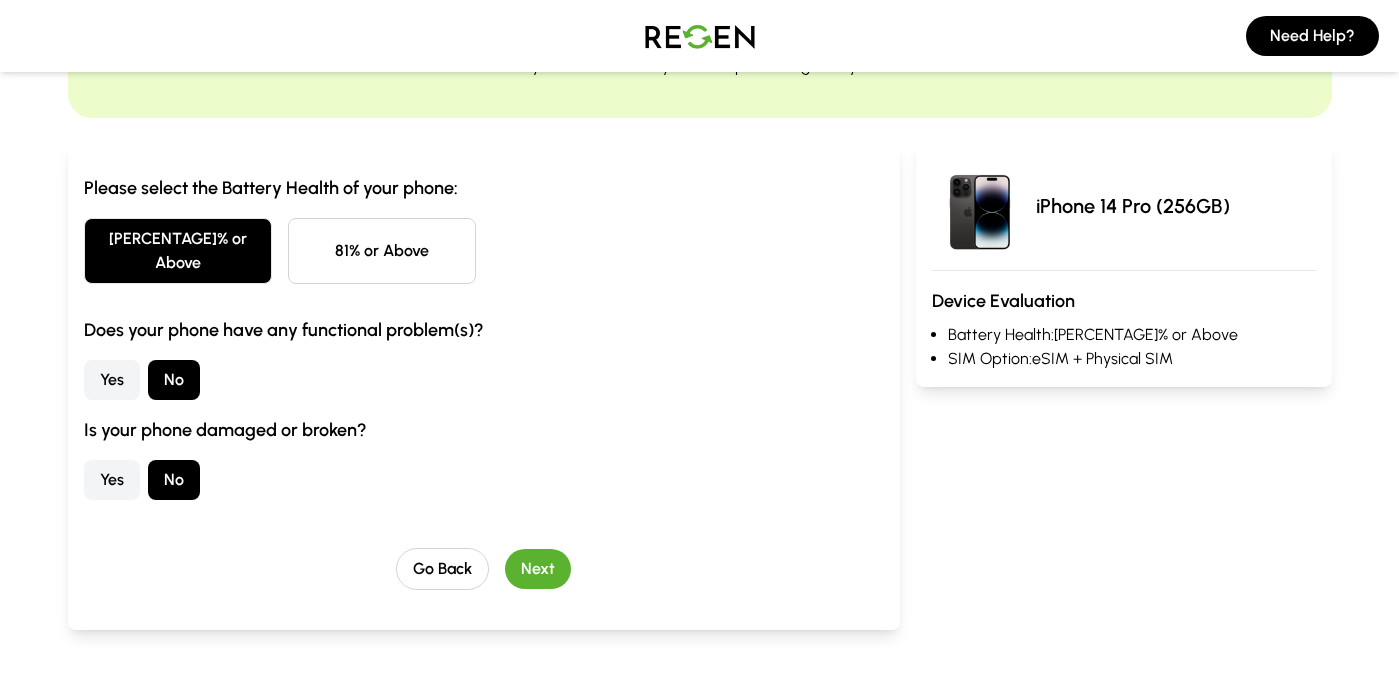 click on "Next" at bounding box center [538, 569] 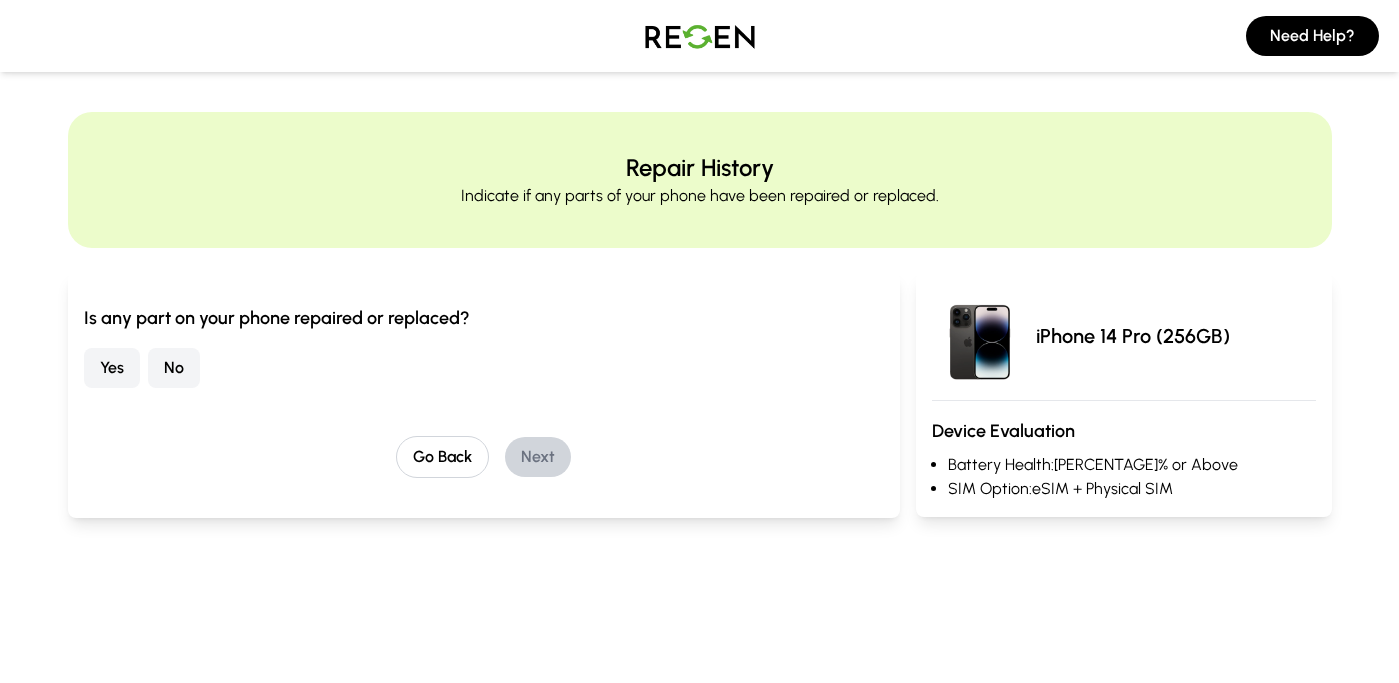 scroll, scrollTop: 0, scrollLeft: 0, axis: both 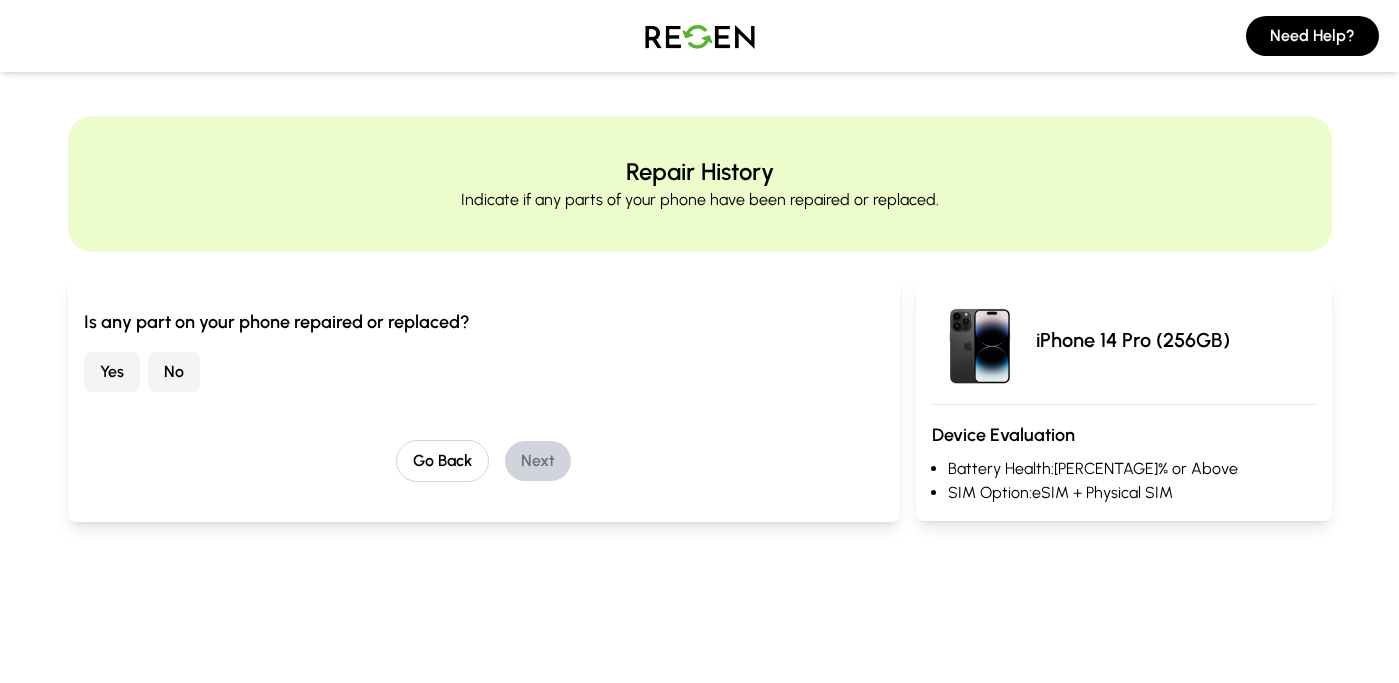 click on "No" at bounding box center (174, 372) 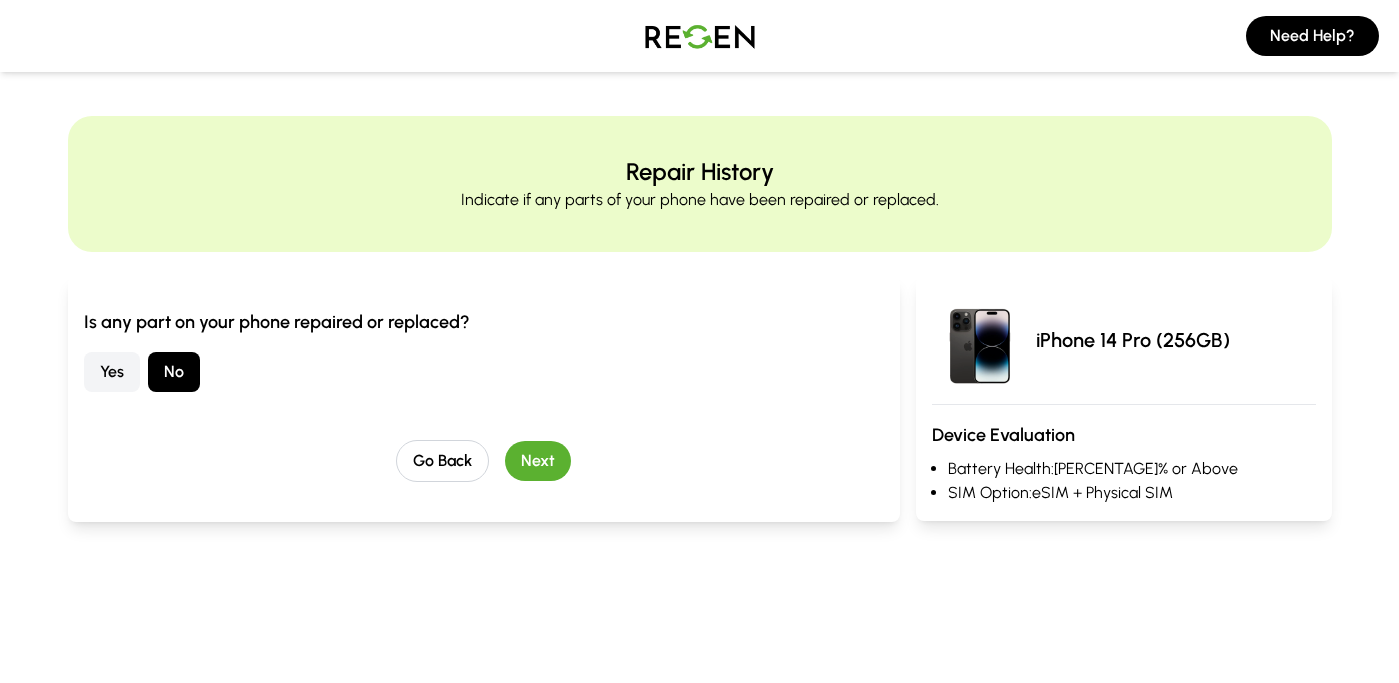 click on "Next" at bounding box center [538, 461] 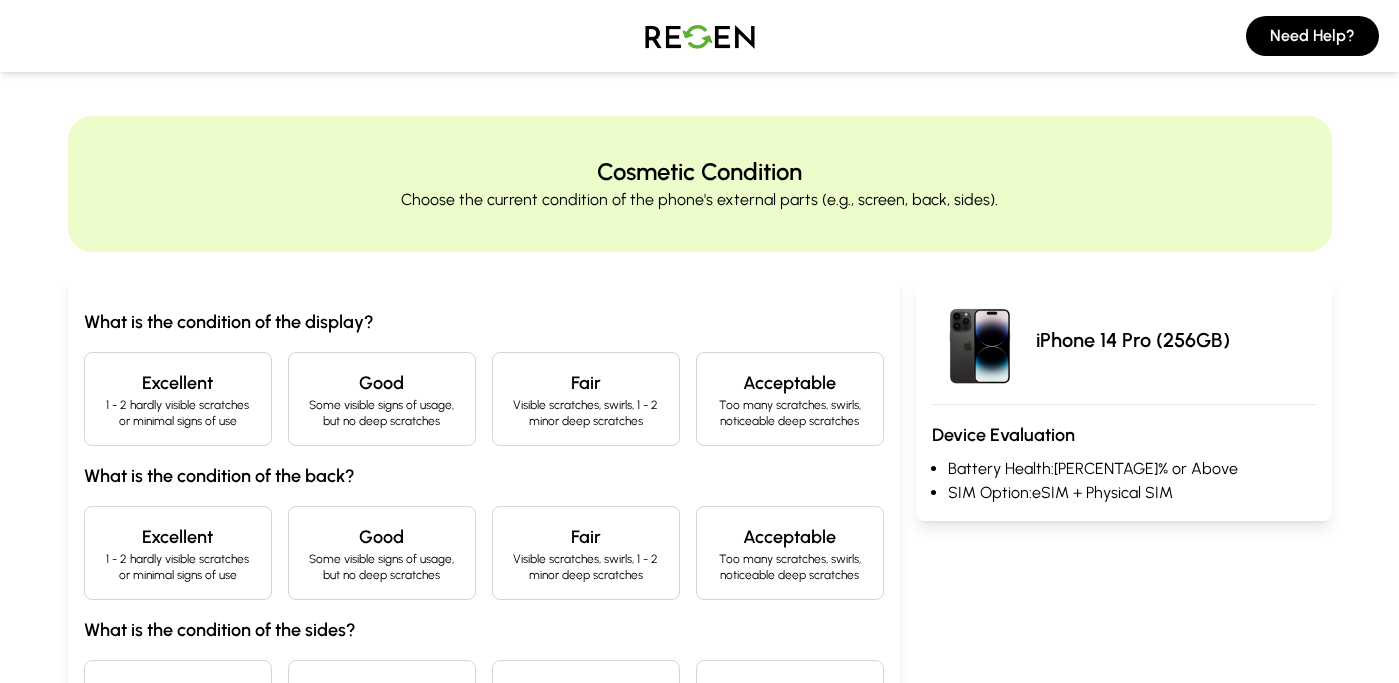 click on "1 - 2 hardly visible scratches or minimal signs of use" at bounding box center (178, 413) 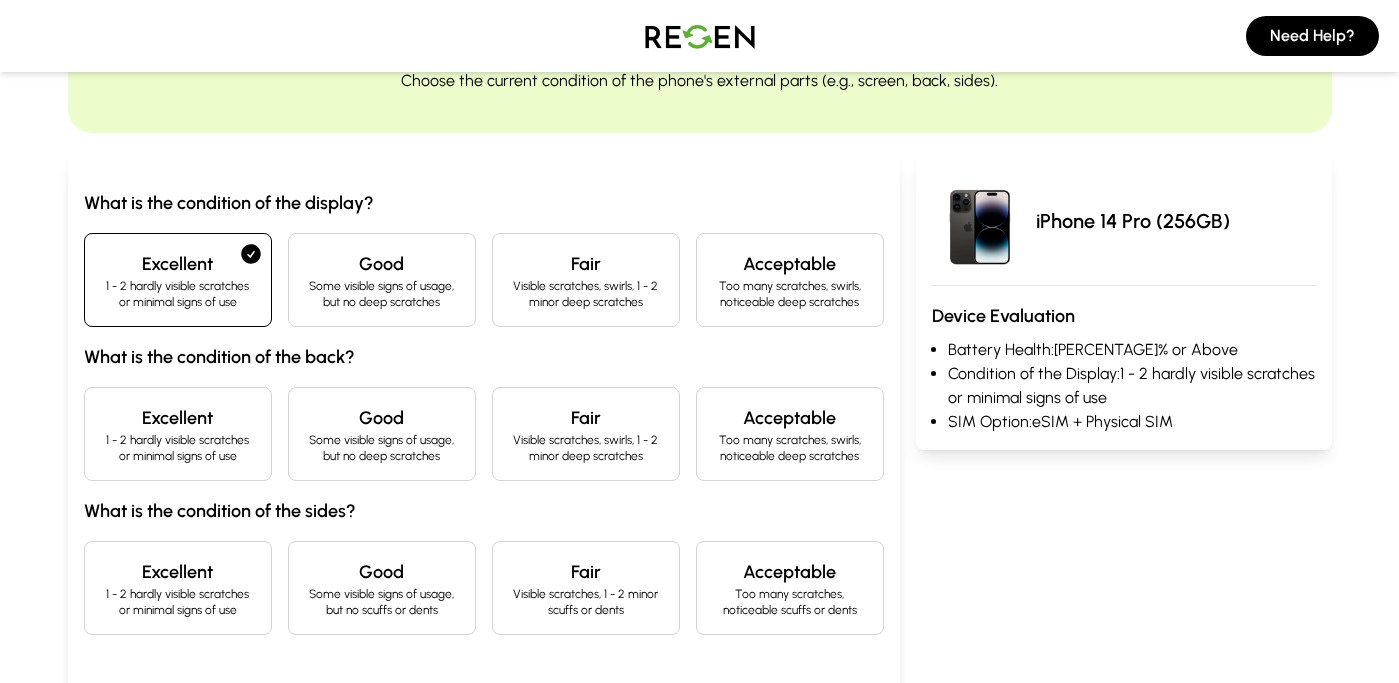click on "1 - 2 hardly visible scratches or minimal signs of use" at bounding box center (178, 448) 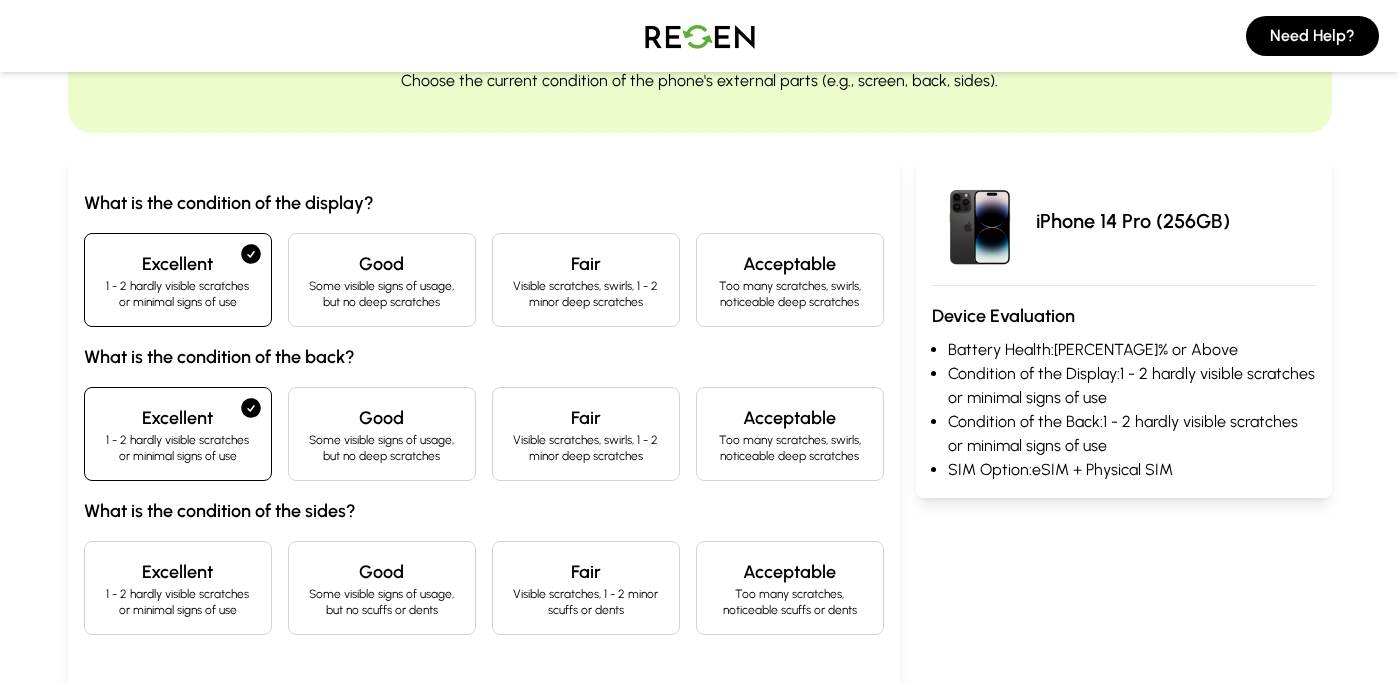 scroll, scrollTop: 145, scrollLeft: 0, axis: vertical 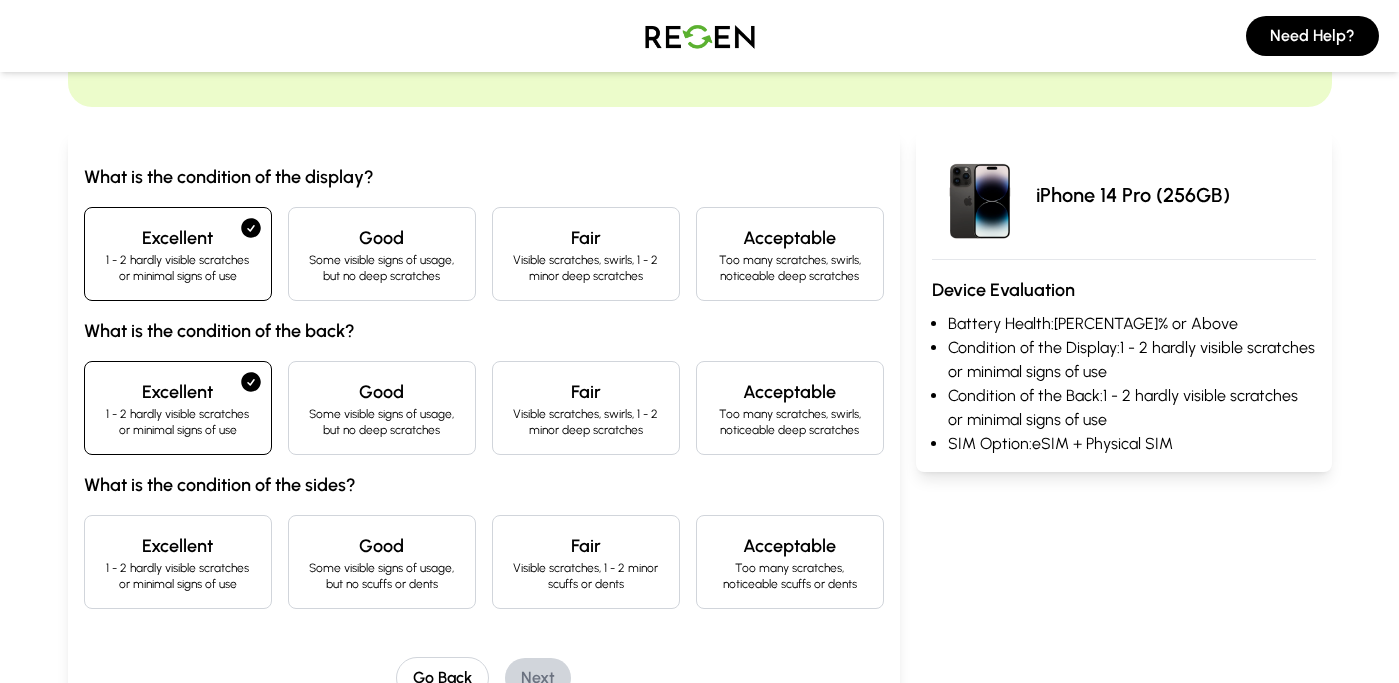 click on "Good" at bounding box center (382, 546) 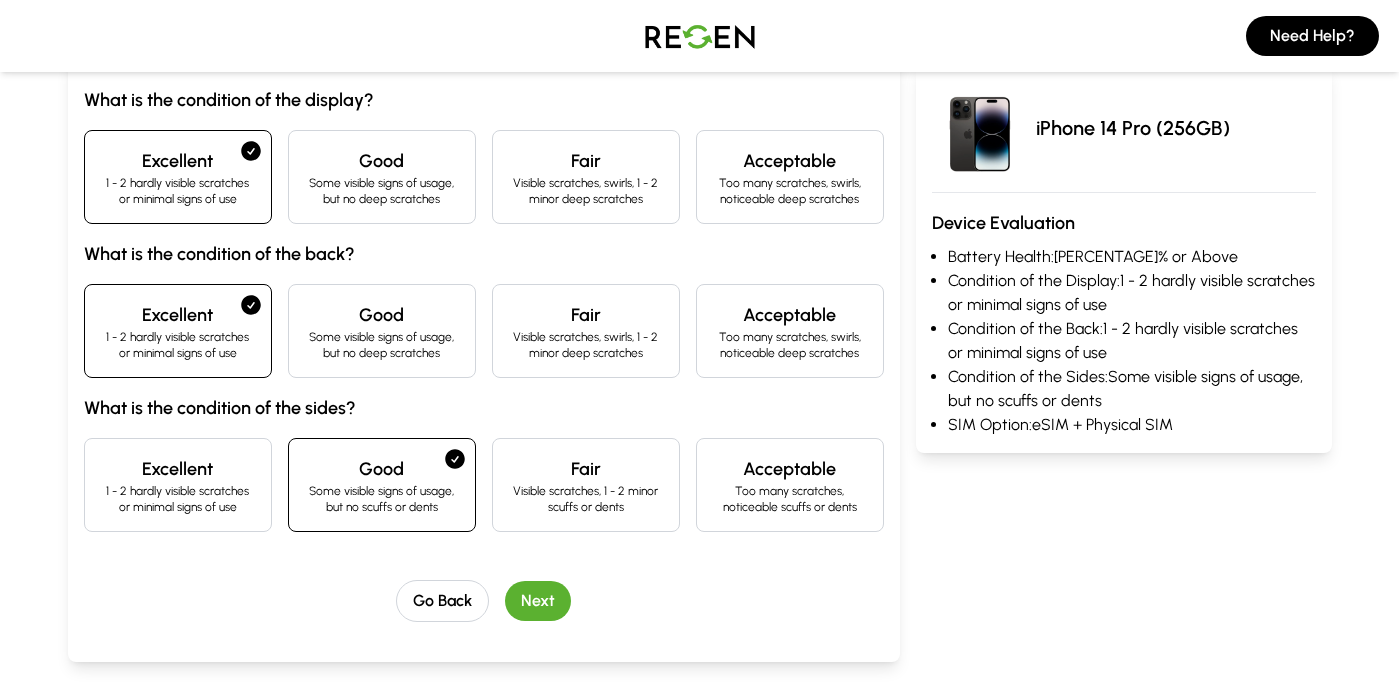 scroll, scrollTop: 267, scrollLeft: 0, axis: vertical 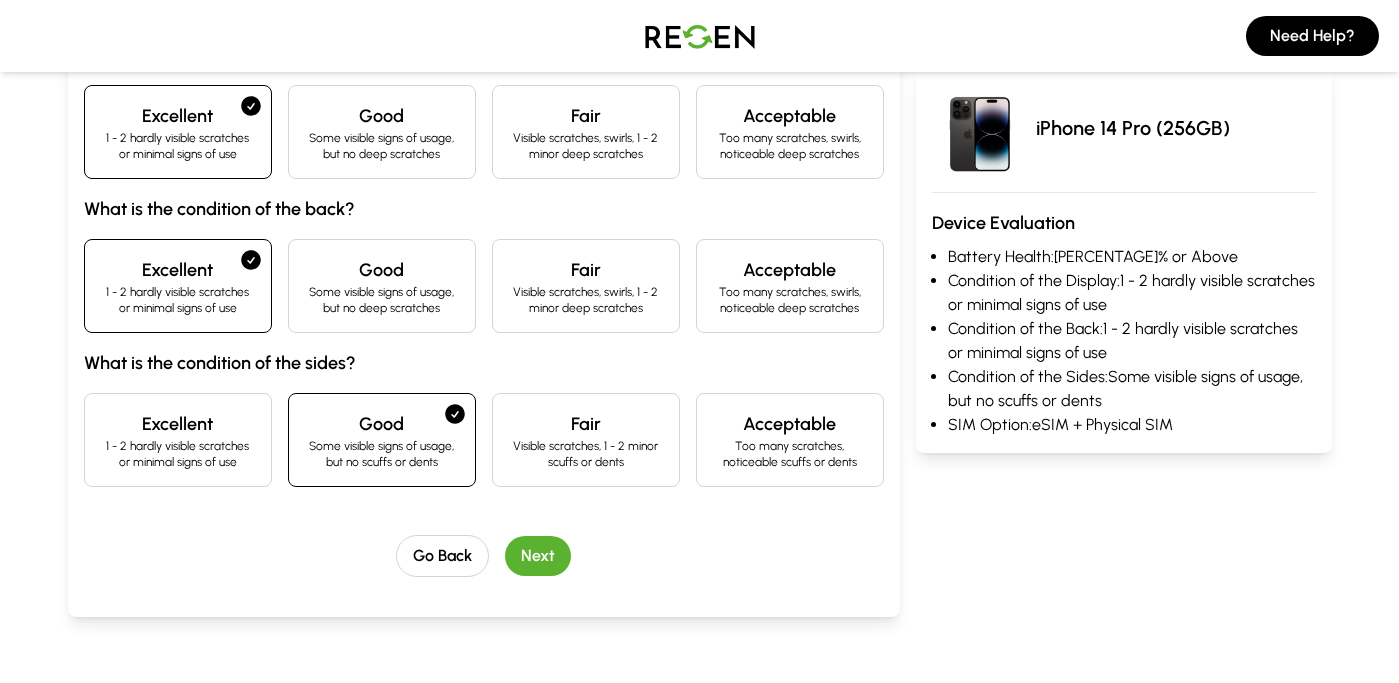 click on "Next" at bounding box center (538, 556) 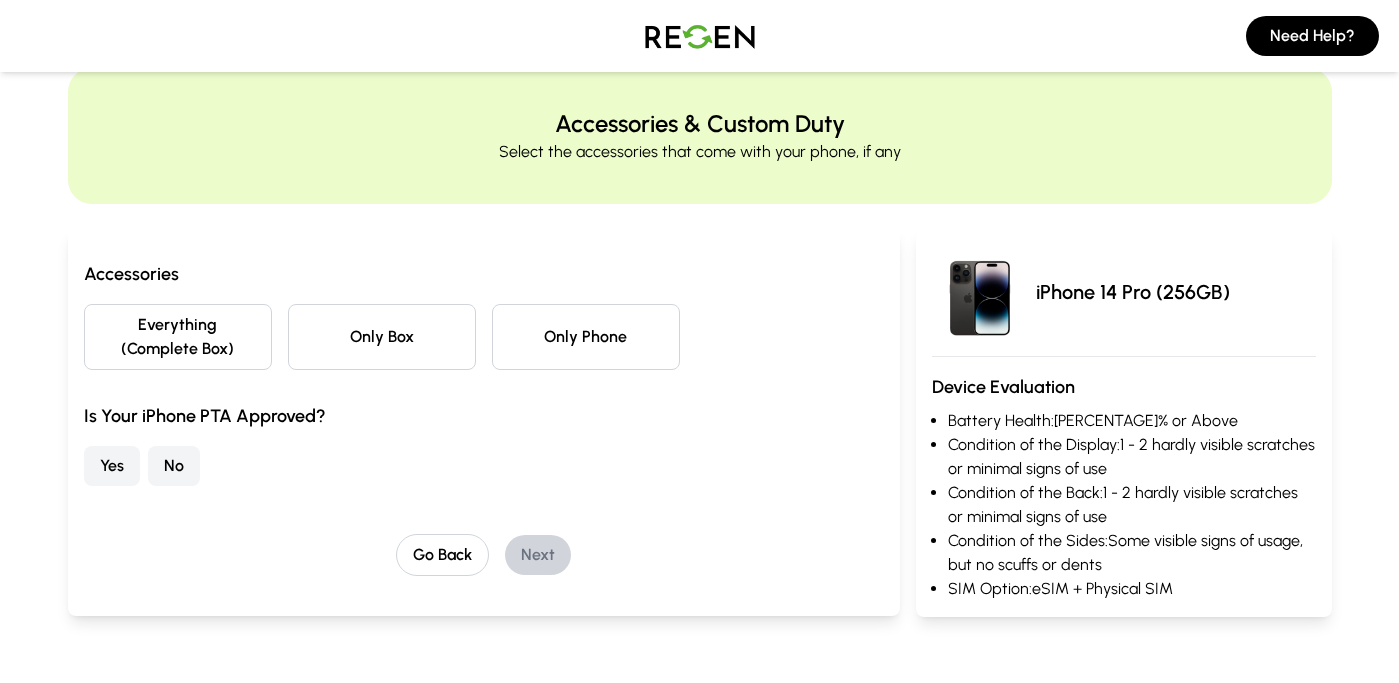 scroll, scrollTop: 0, scrollLeft: 0, axis: both 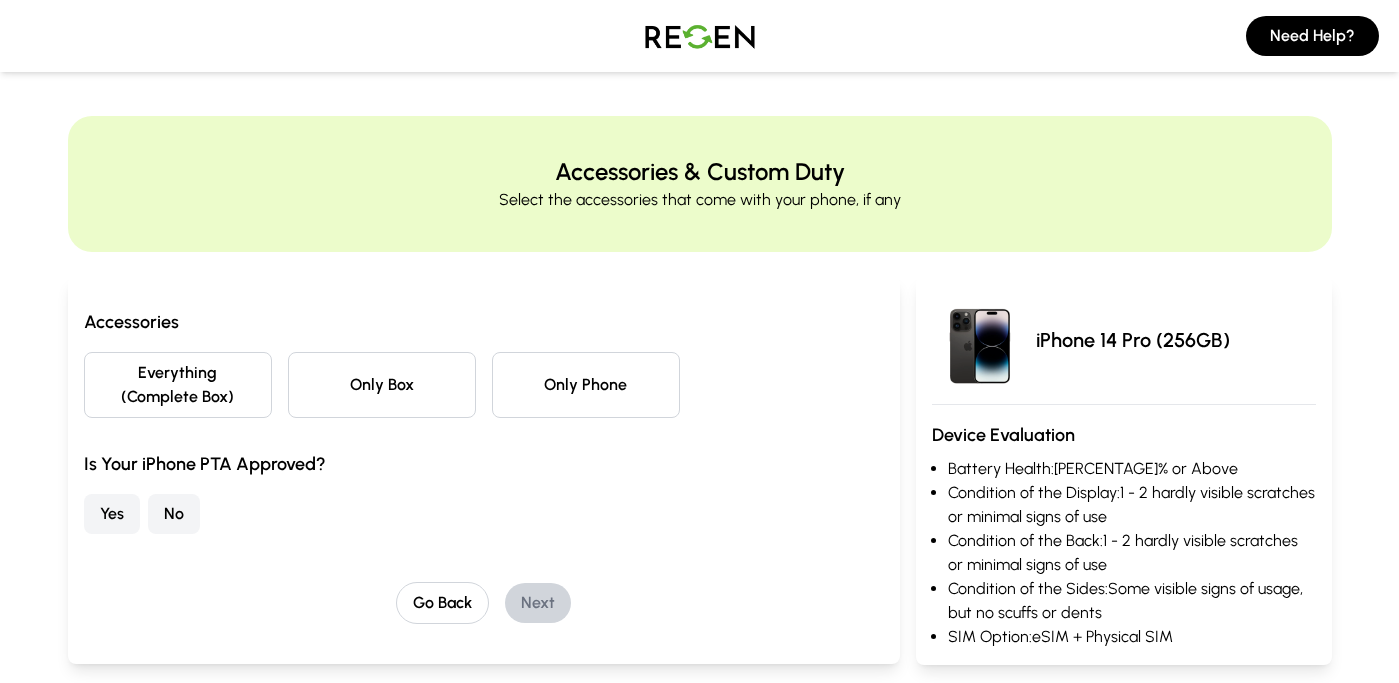 click on "Only Phone" at bounding box center (586, 385) 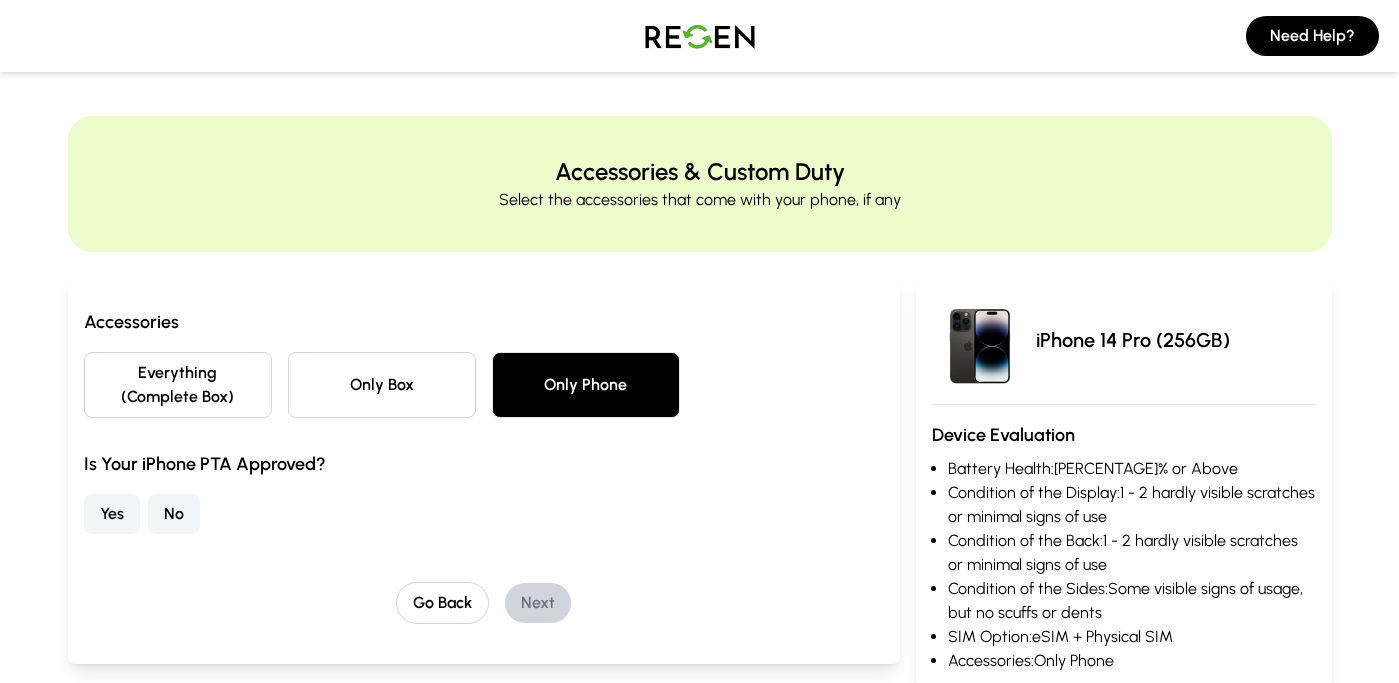 click on "Yes" at bounding box center (112, 514) 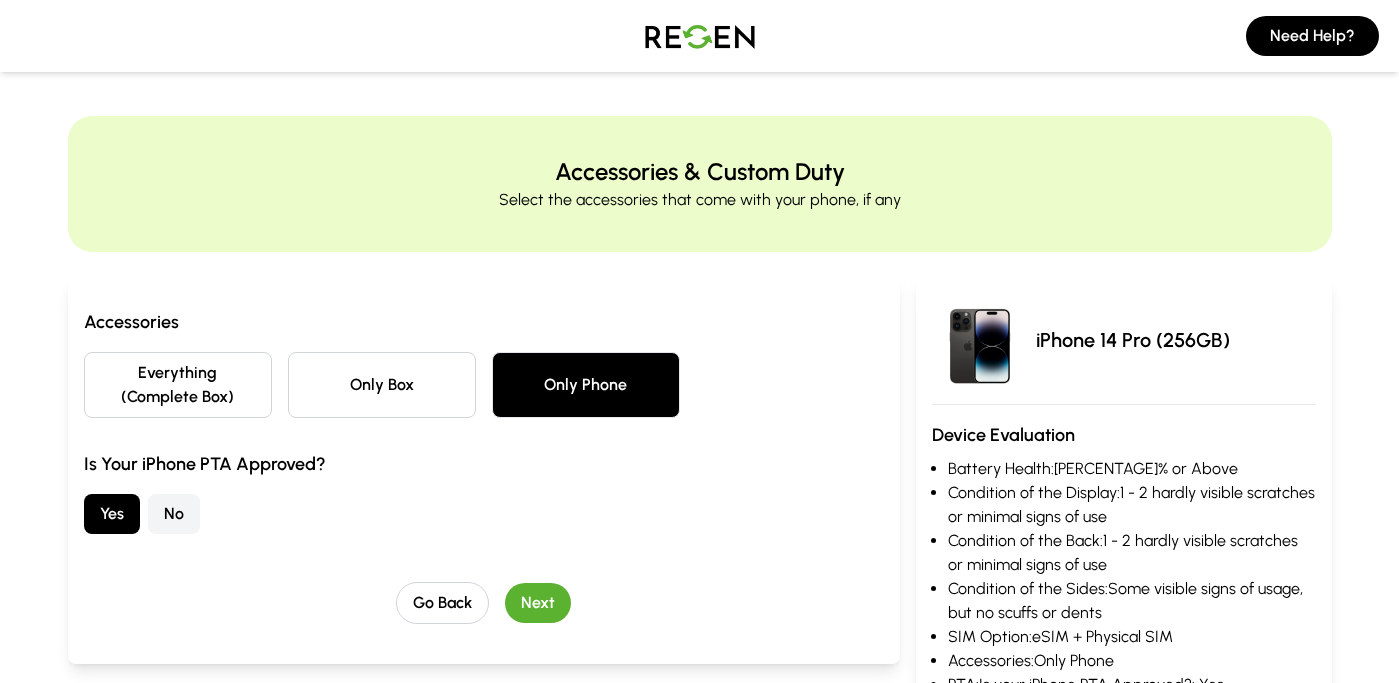 click on "Next" at bounding box center (538, 603) 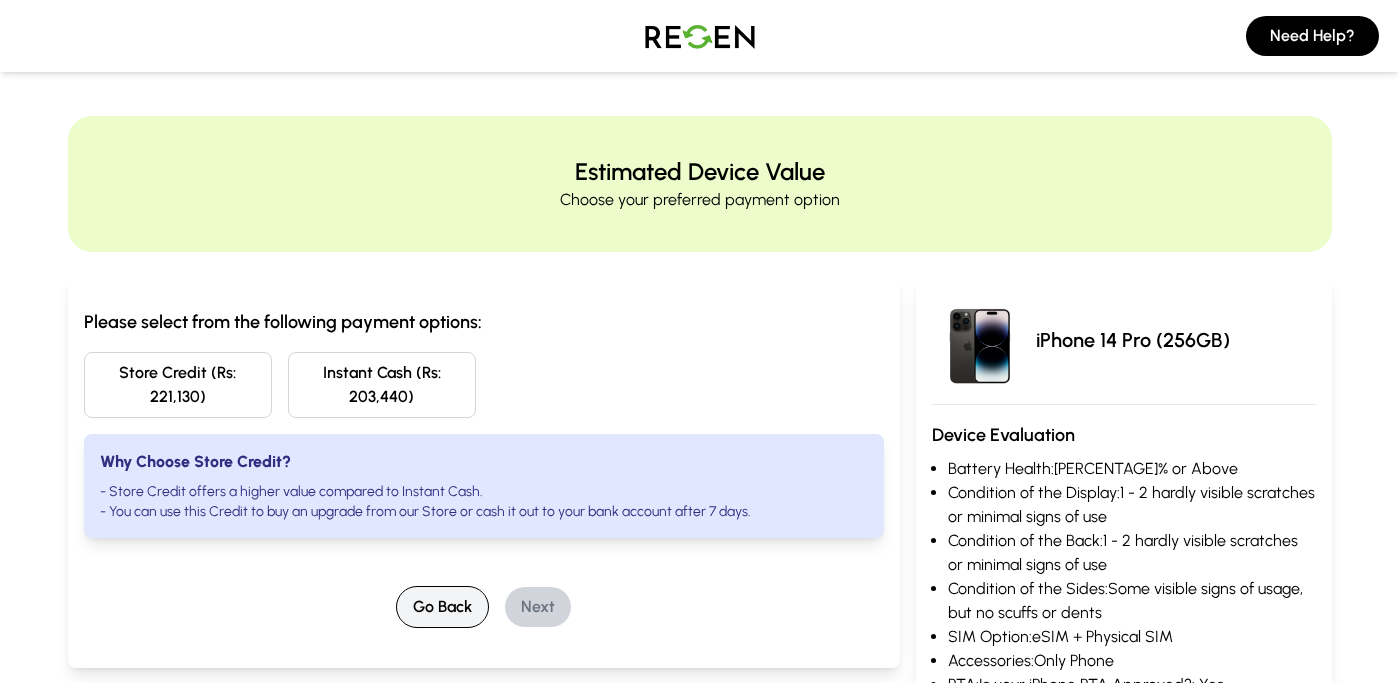 scroll, scrollTop: 0, scrollLeft: 0, axis: both 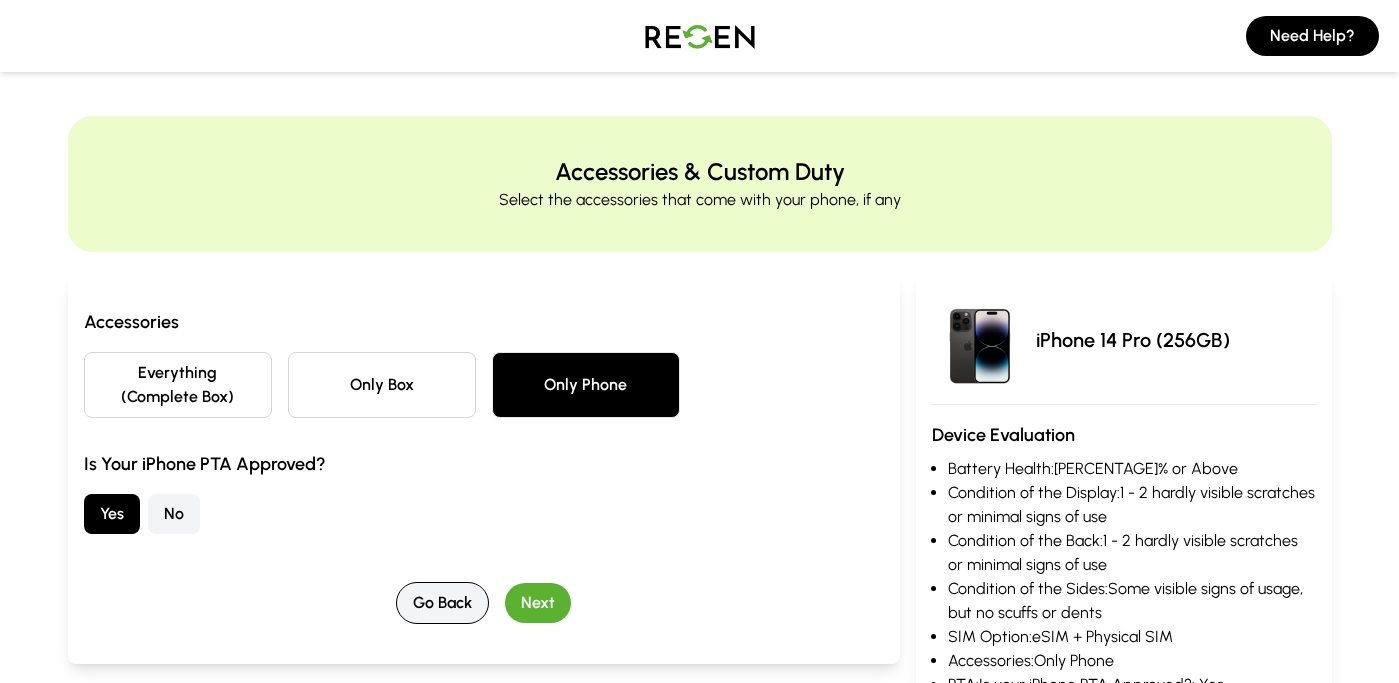 click on "Go Back" at bounding box center (442, 603) 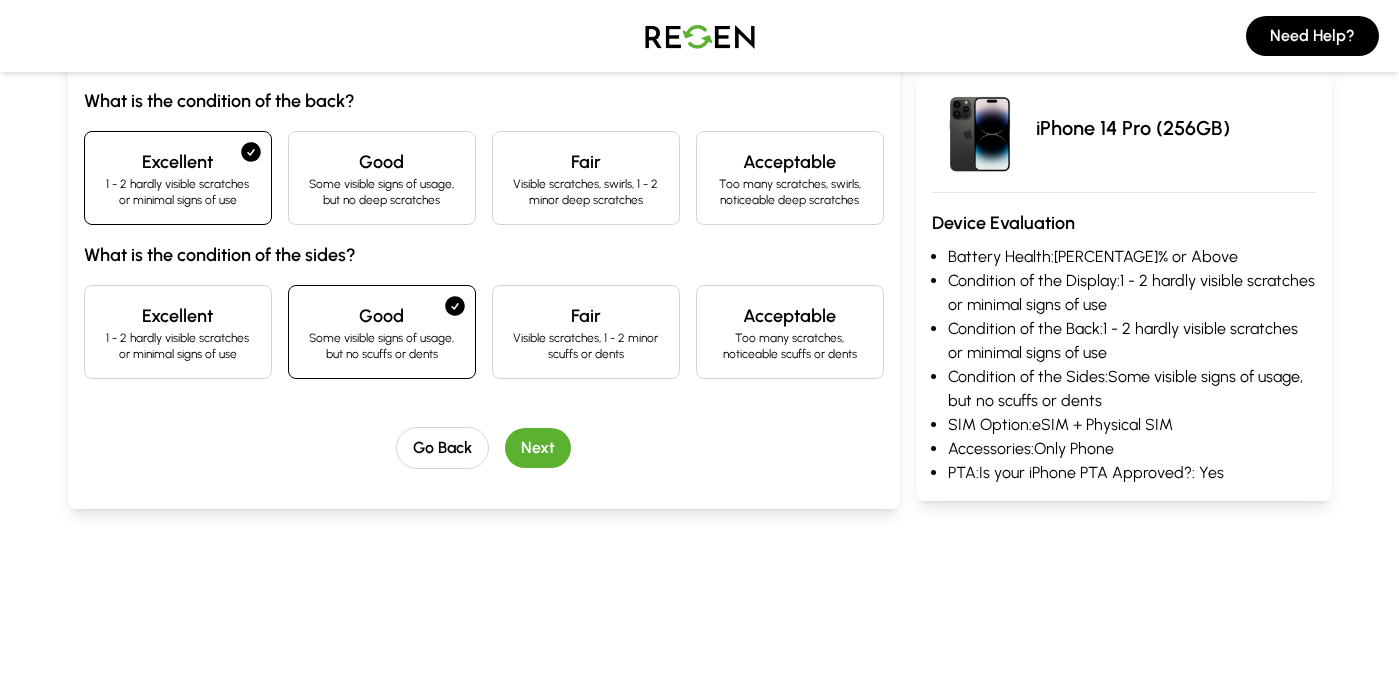 scroll, scrollTop: 586, scrollLeft: 0, axis: vertical 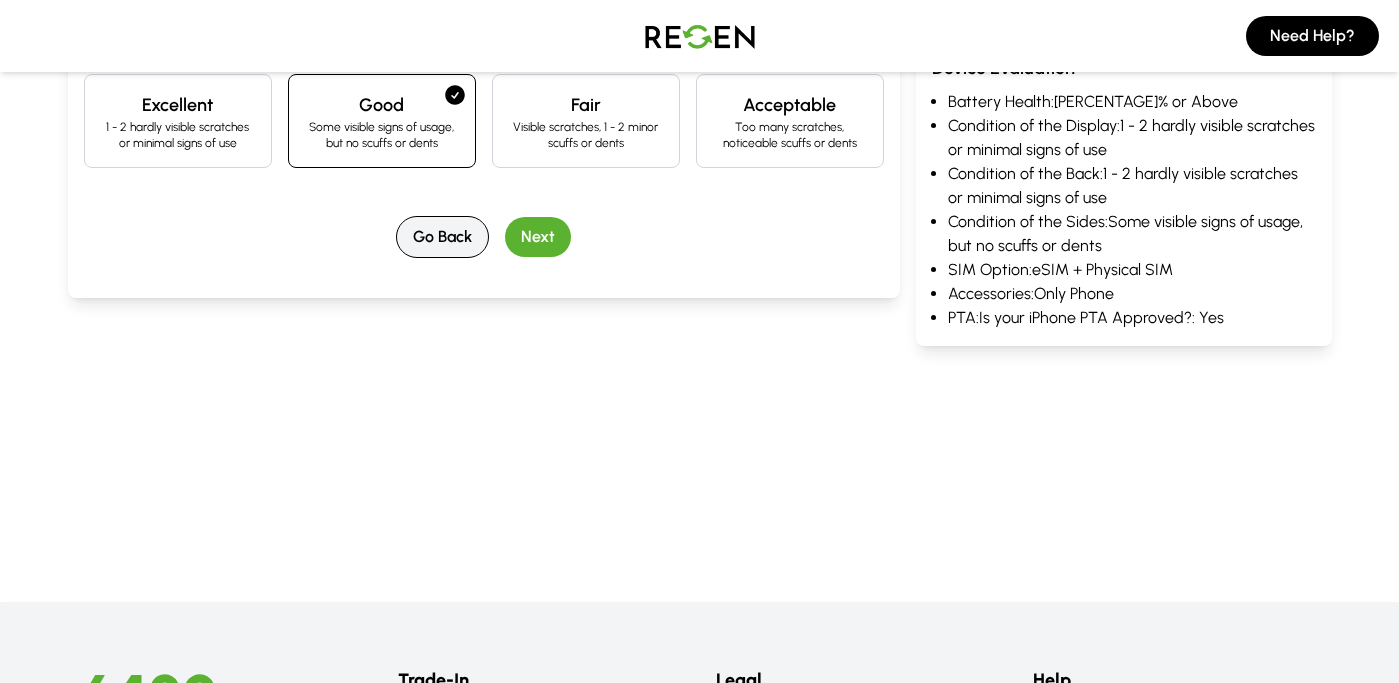 click on "Go Back" at bounding box center [442, 237] 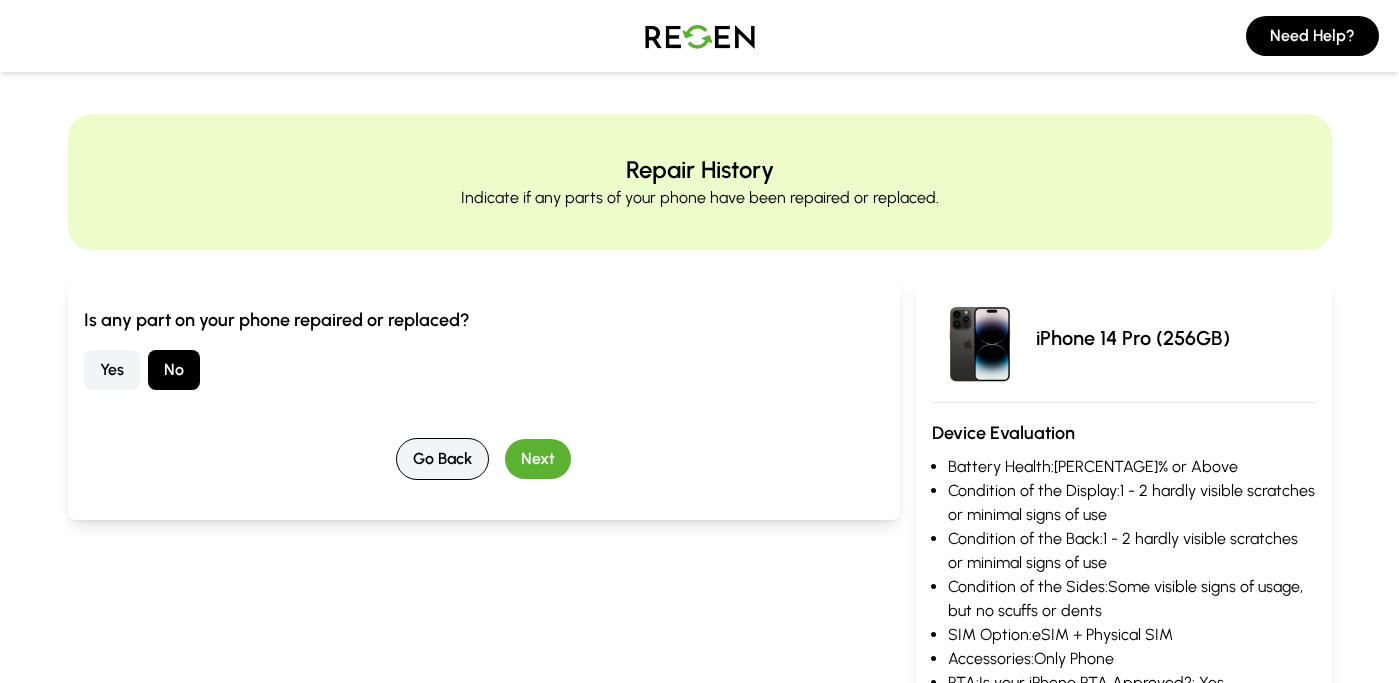 scroll, scrollTop: 0, scrollLeft: 0, axis: both 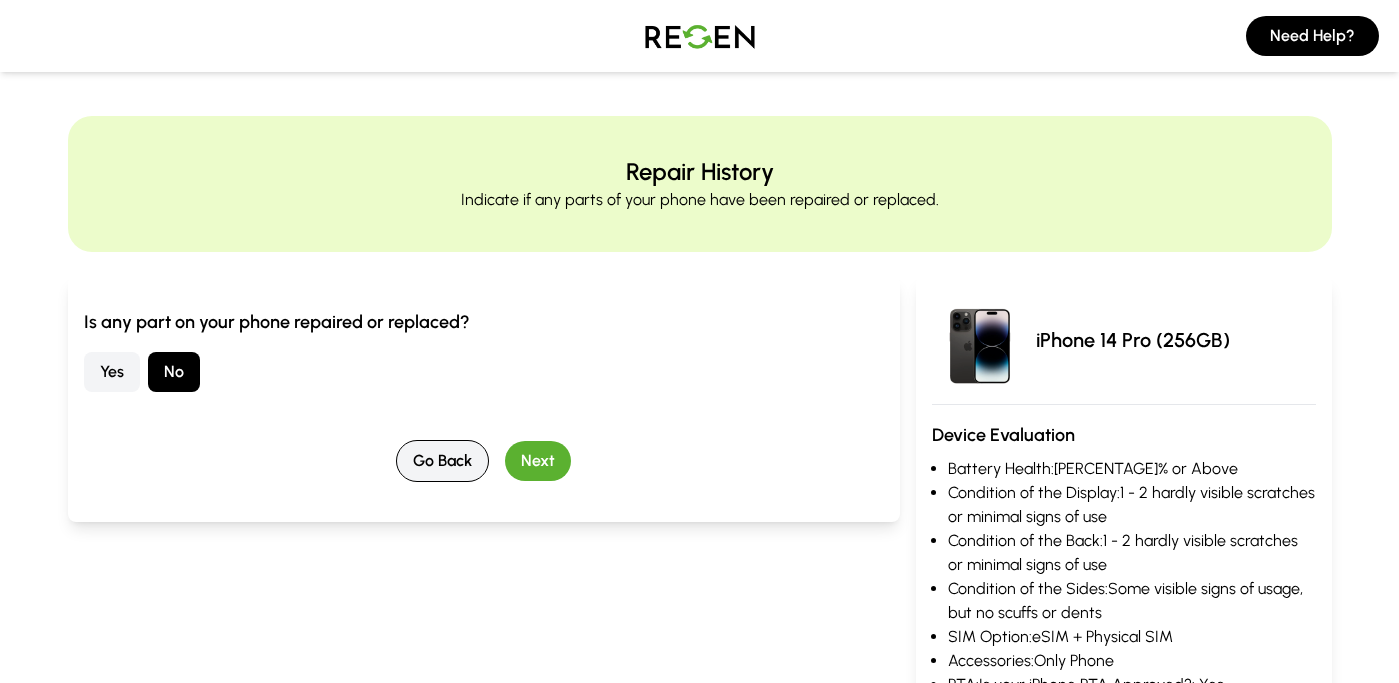 click on "Go Back" at bounding box center (442, 461) 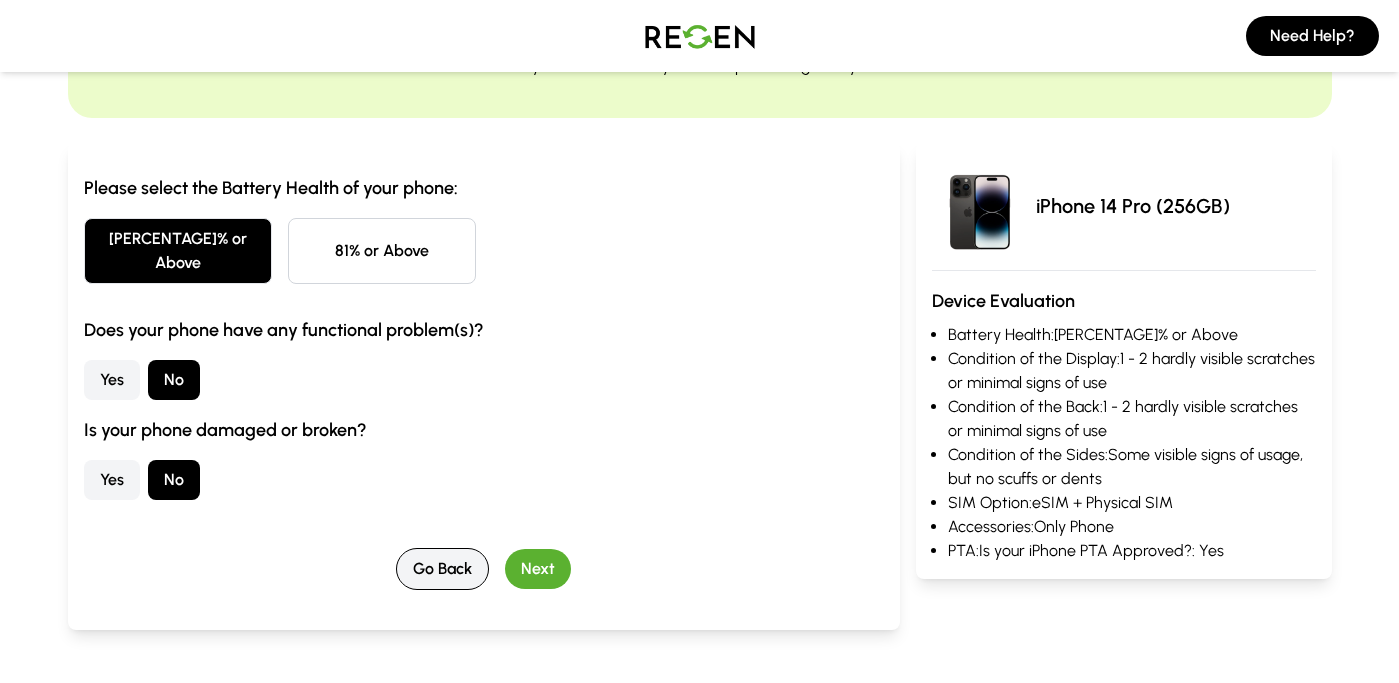 click on "Go Back" at bounding box center [442, 569] 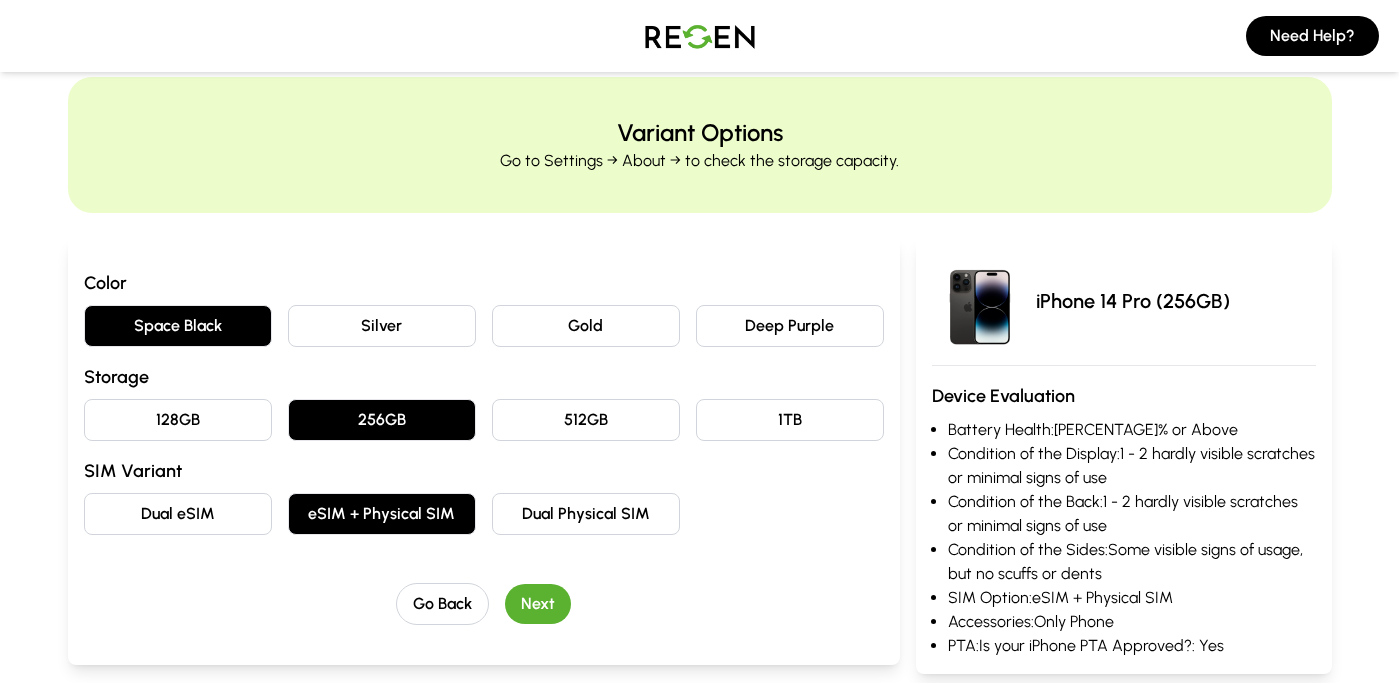 scroll, scrollTop: 64, scrollLeft: 0, axis: vertical 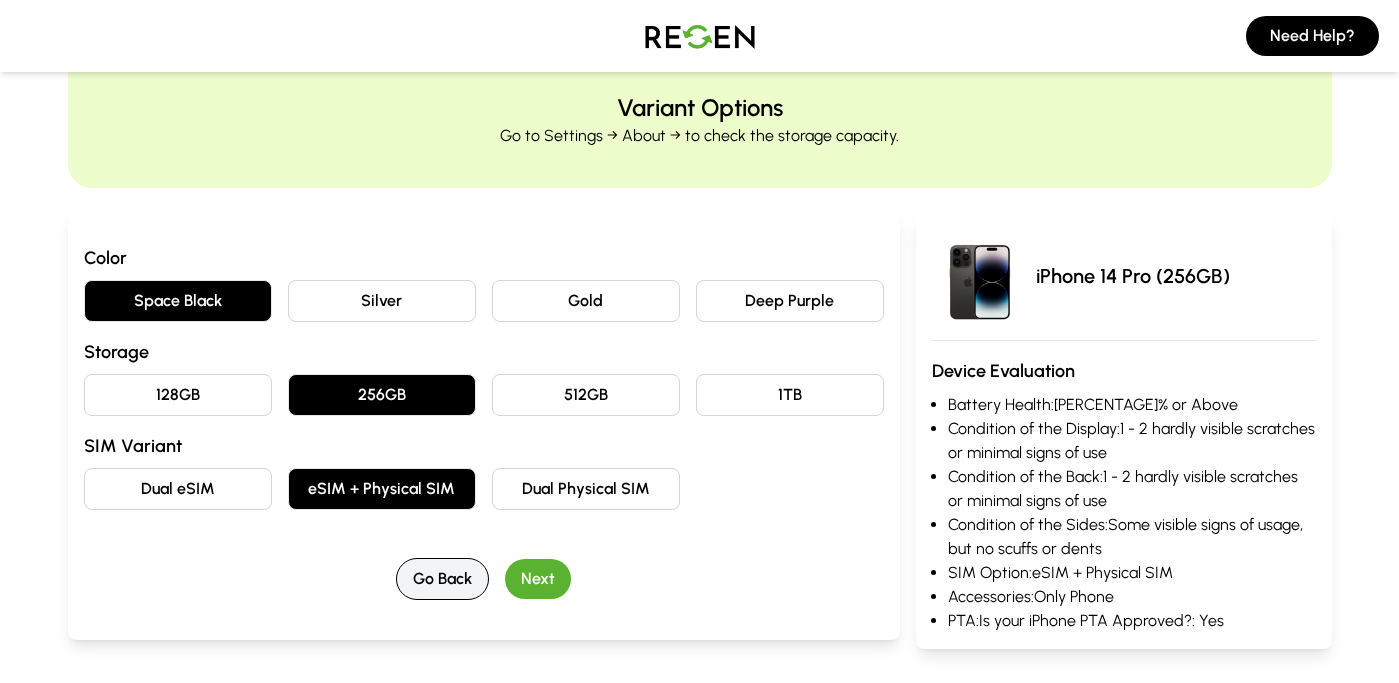 click on "Go Back" at bounding box center [442, 579] 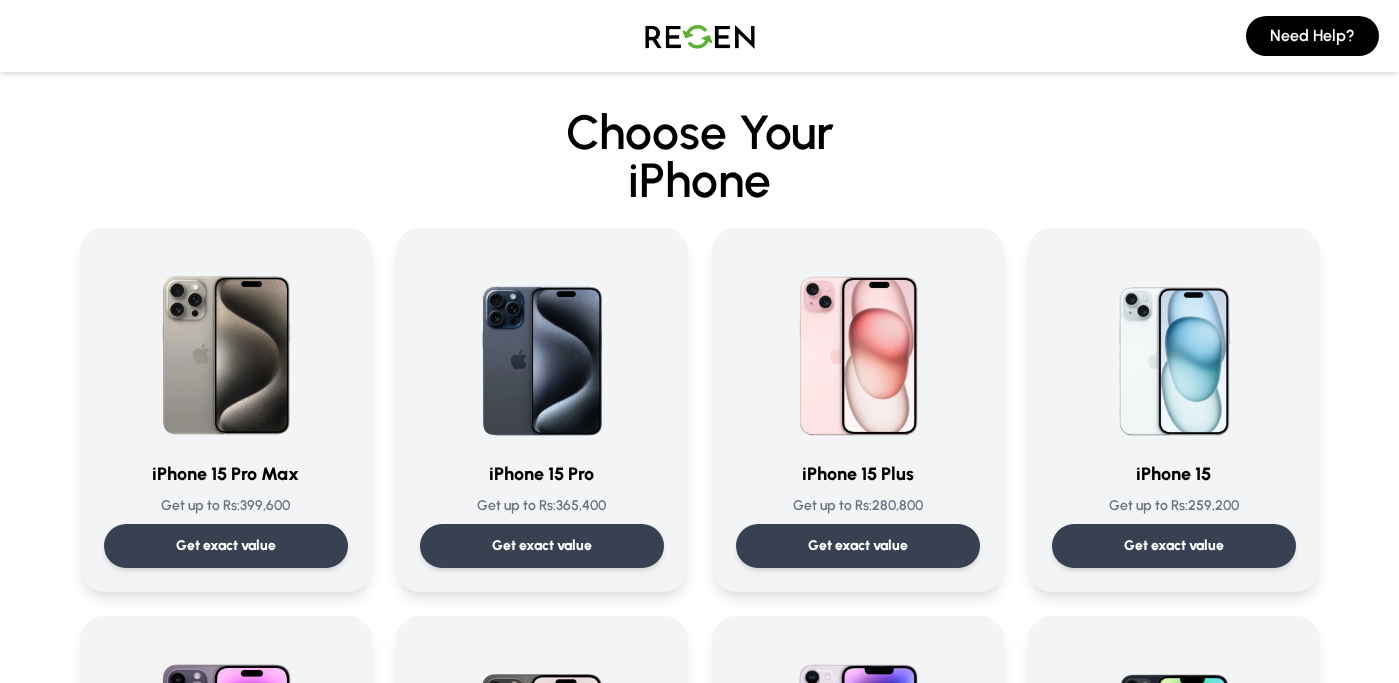 scroll, scrollTop: 0, scrollLeft: 0, axis: both 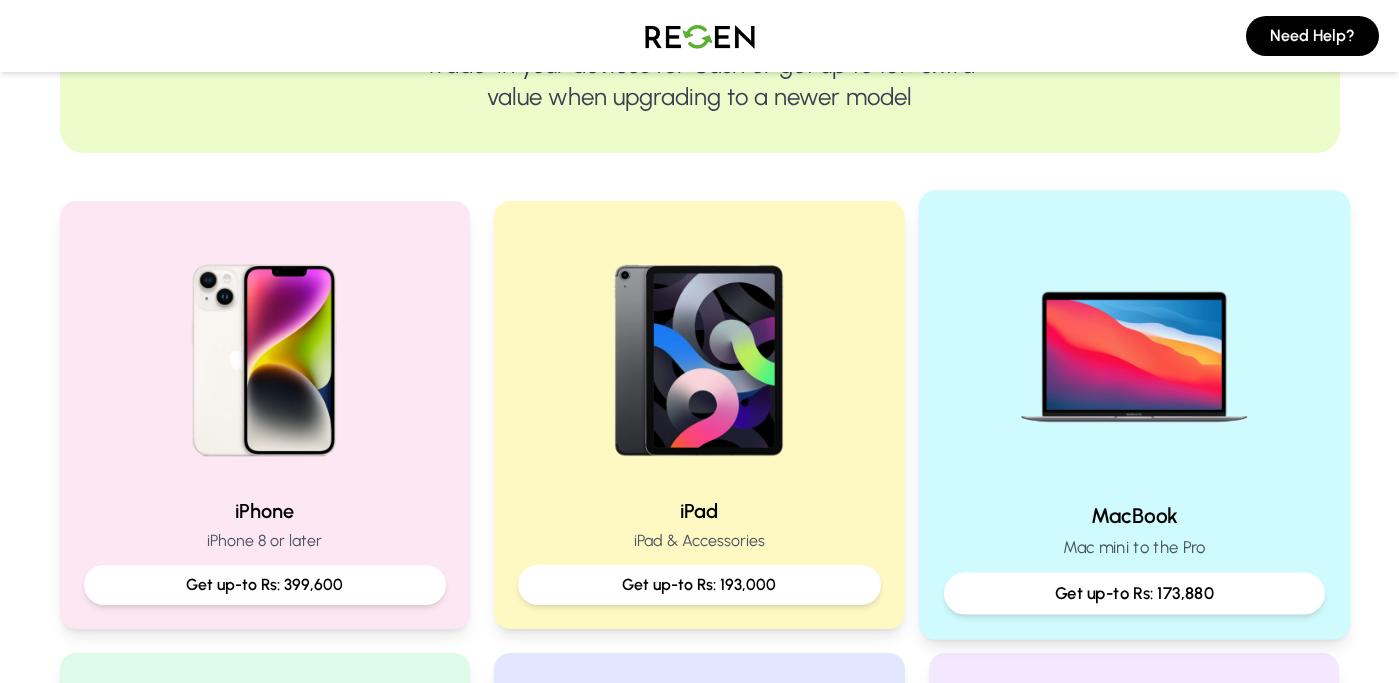 click on "Get up-to Rs: 173,880" at bounding box center (1134, 593) 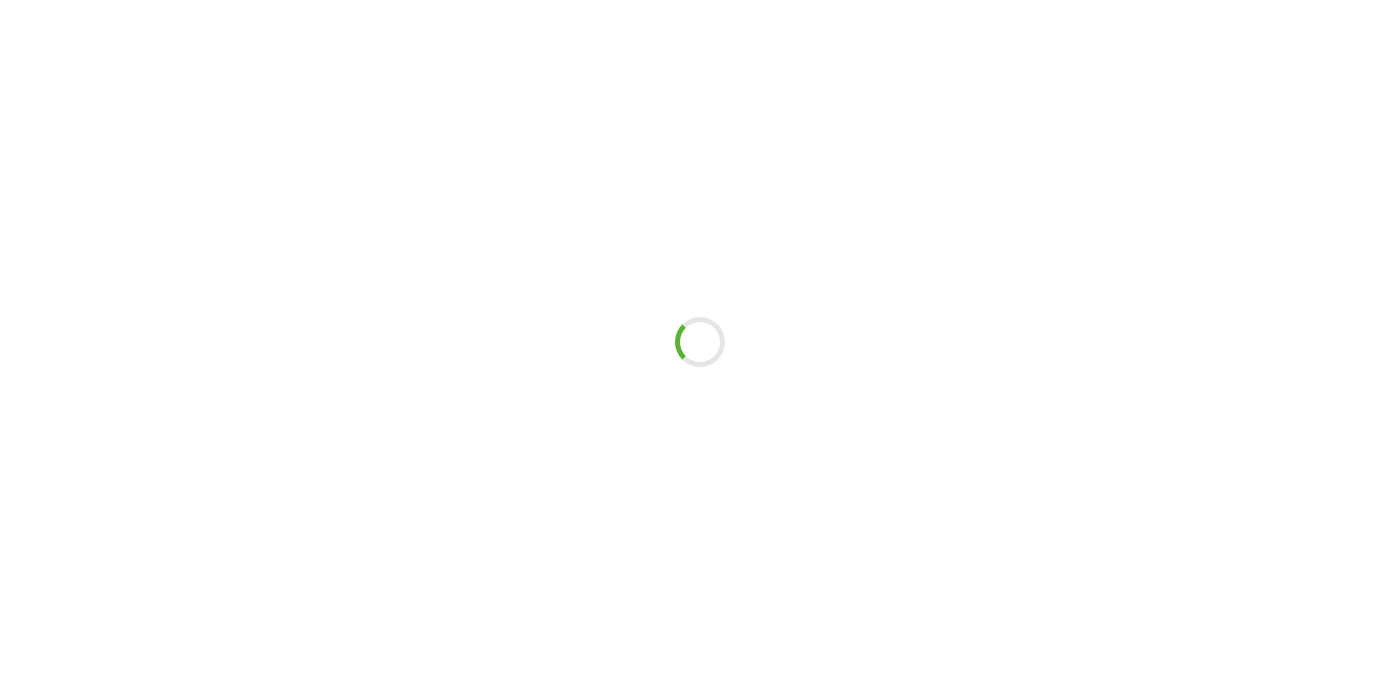scroll, scrollTop: 0, scrollLeft: 0, axis: both 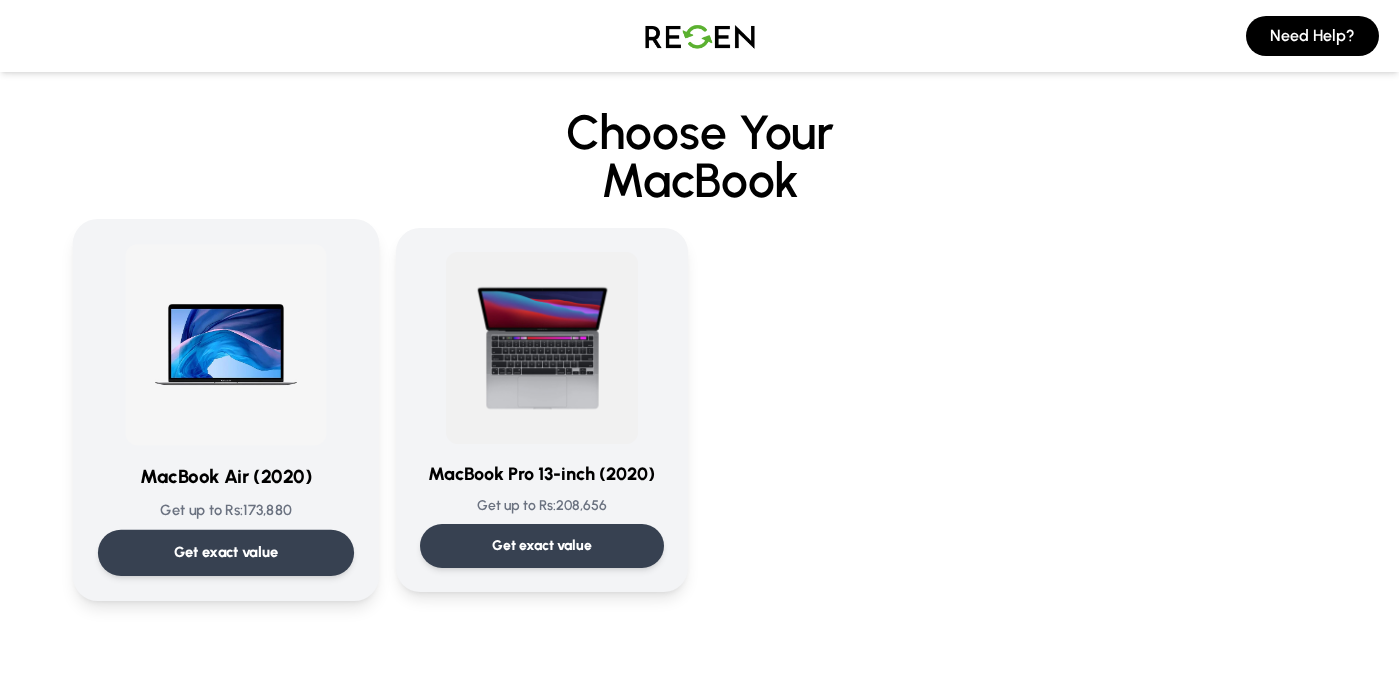 click on "Get exact value" at bounding box center (225, 552) 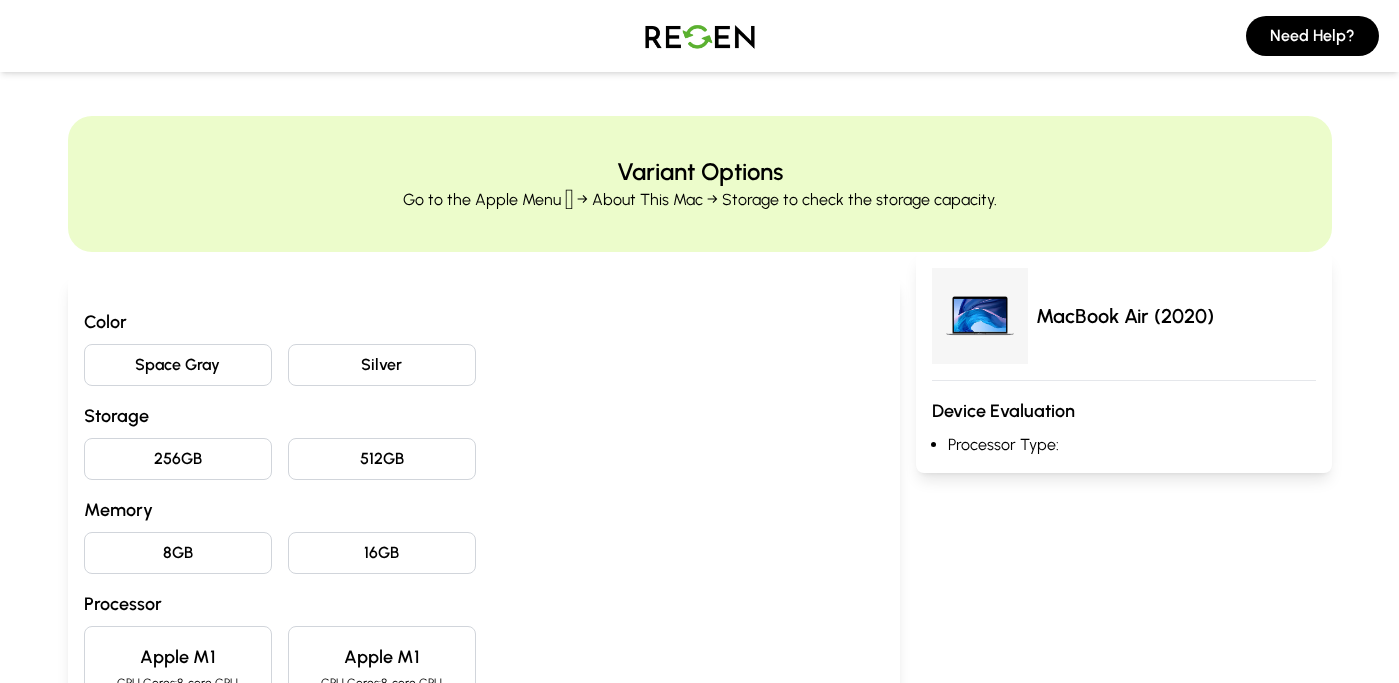 click on "Space Gray" at bounding box center [178, 365] 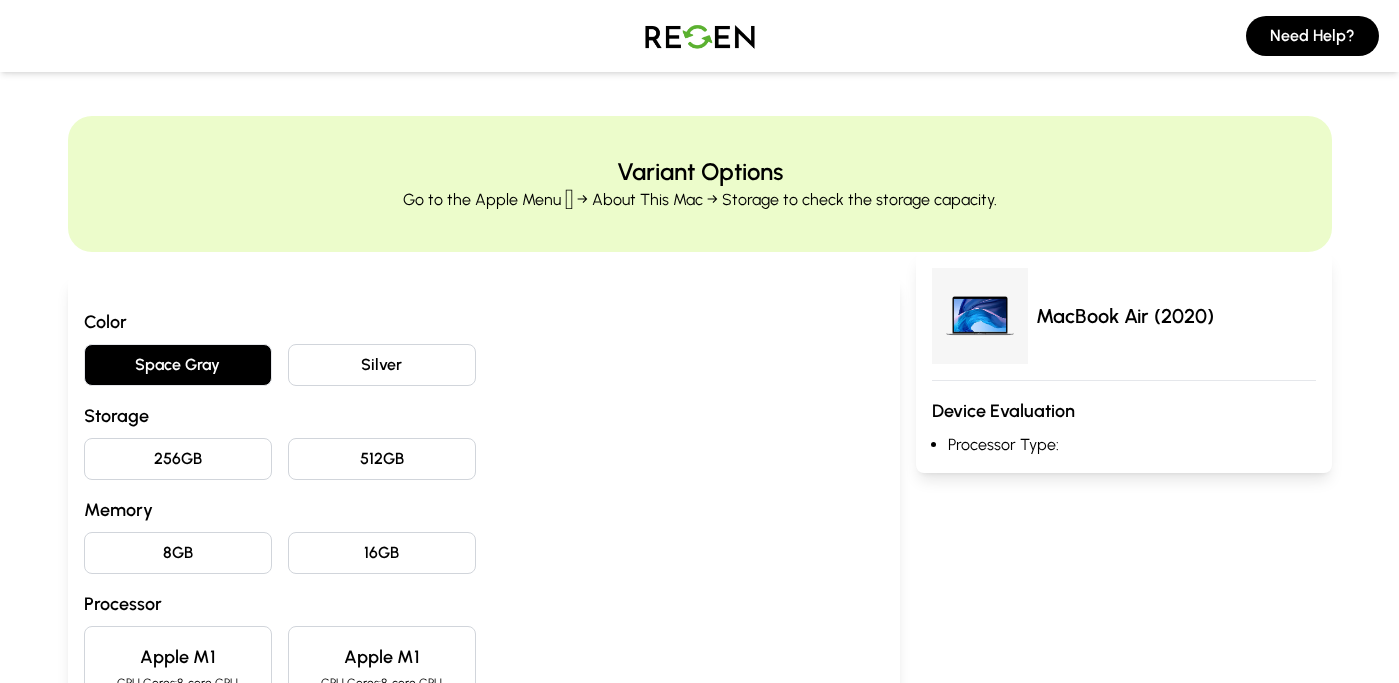 click on "256GB" at bounding box center [178, 459] 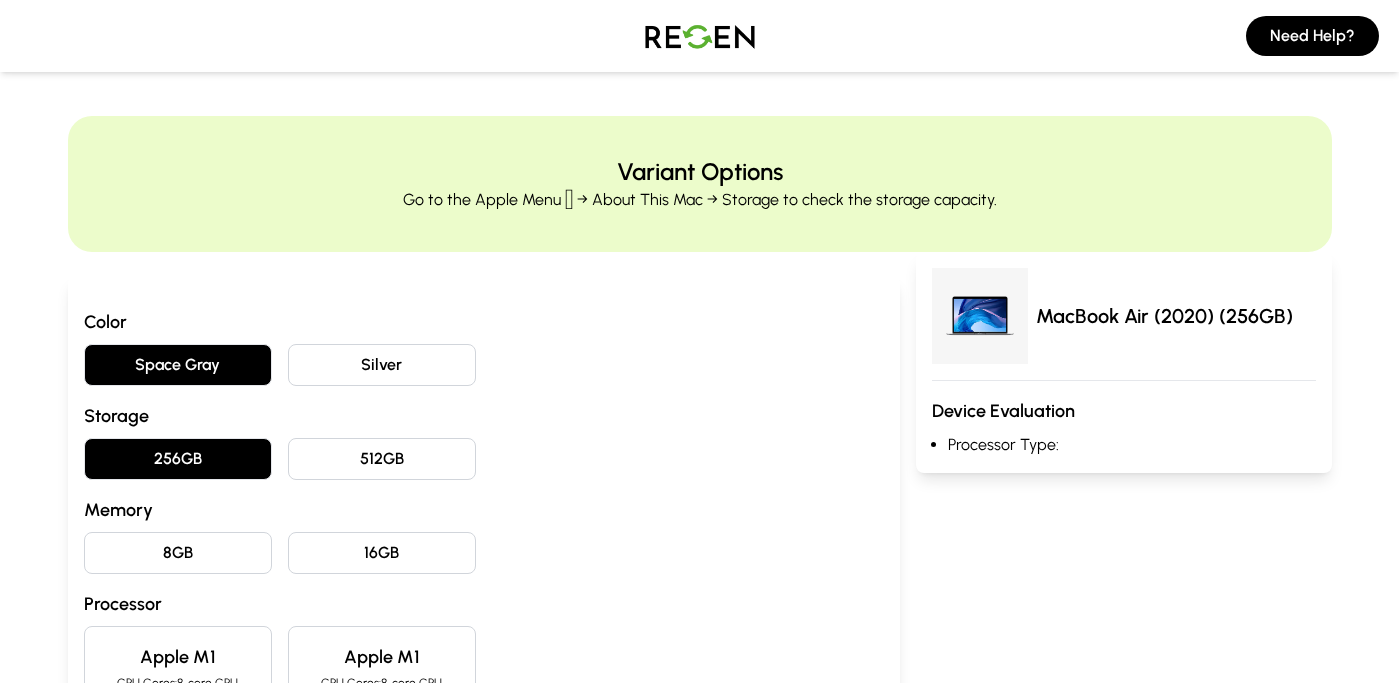 click on "8GB" at bounding box center (178, 553) 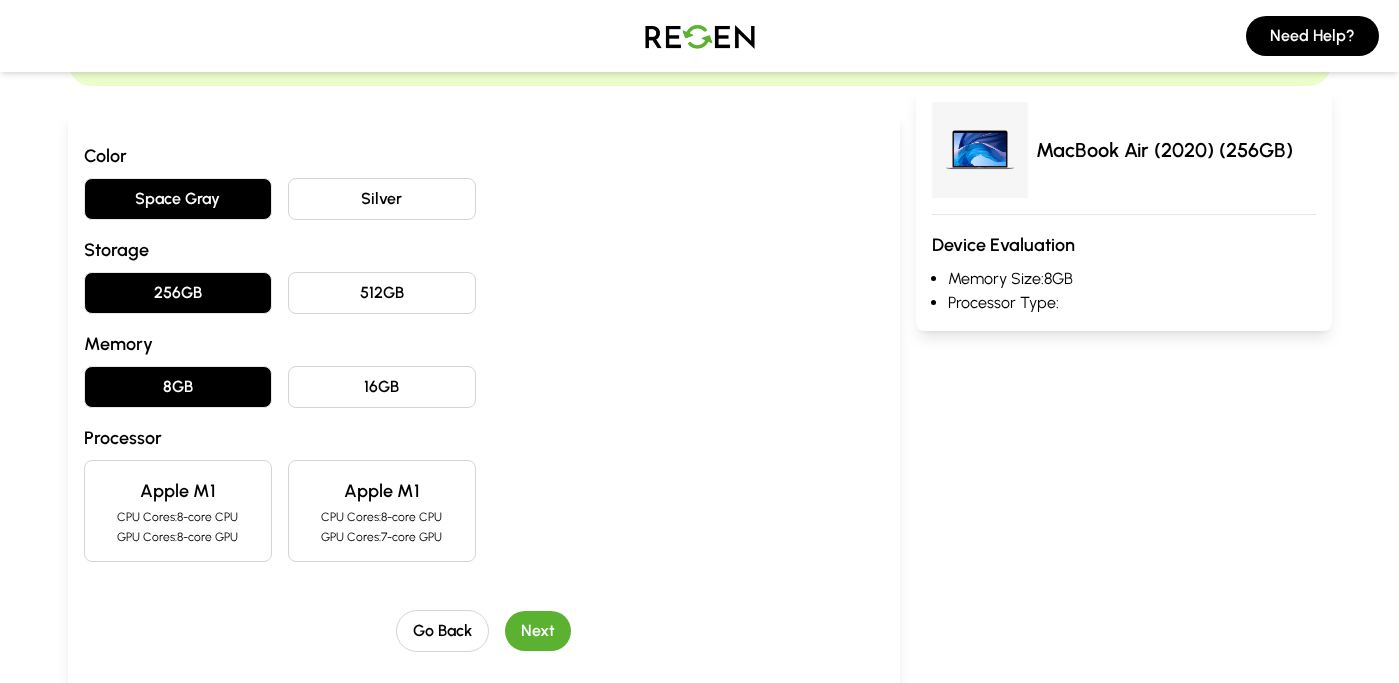 scroll, scrollTop: 186, scrollLeft: 0, axis: vertical 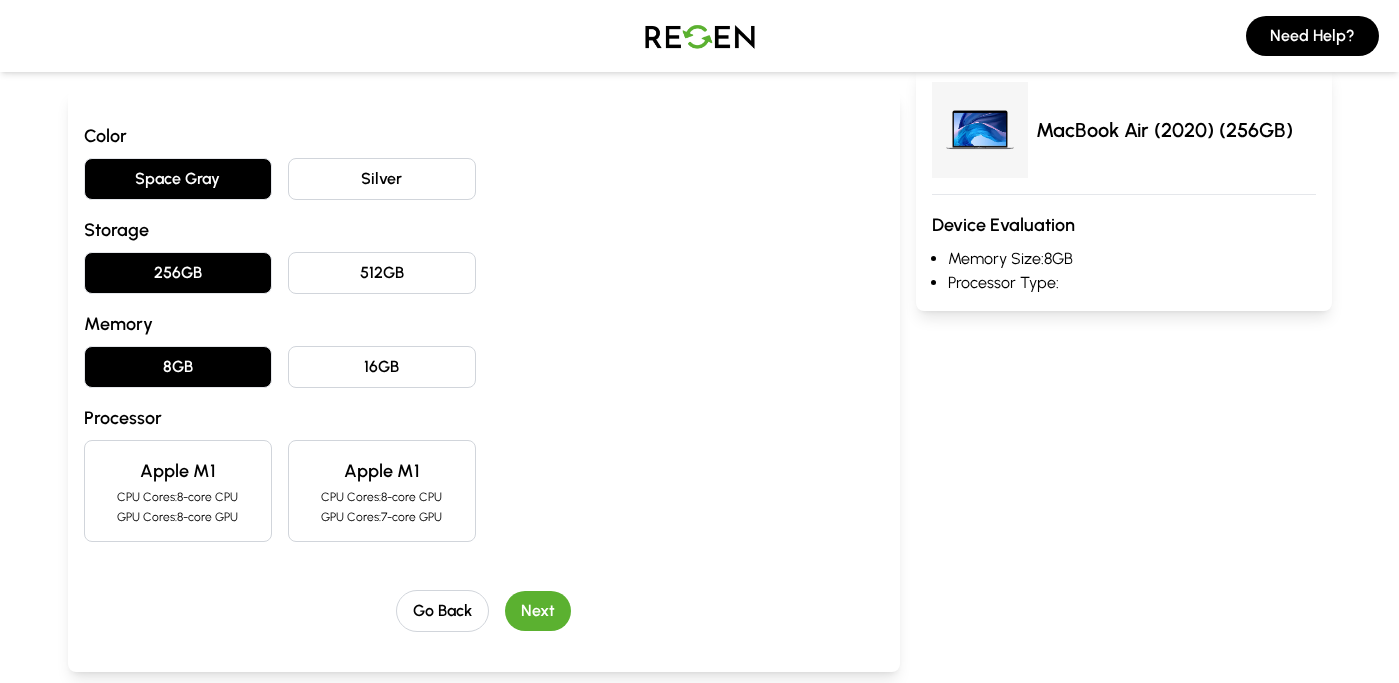 click on "GPU Cores: 7-core GPU" at bounding box center (382, 517) 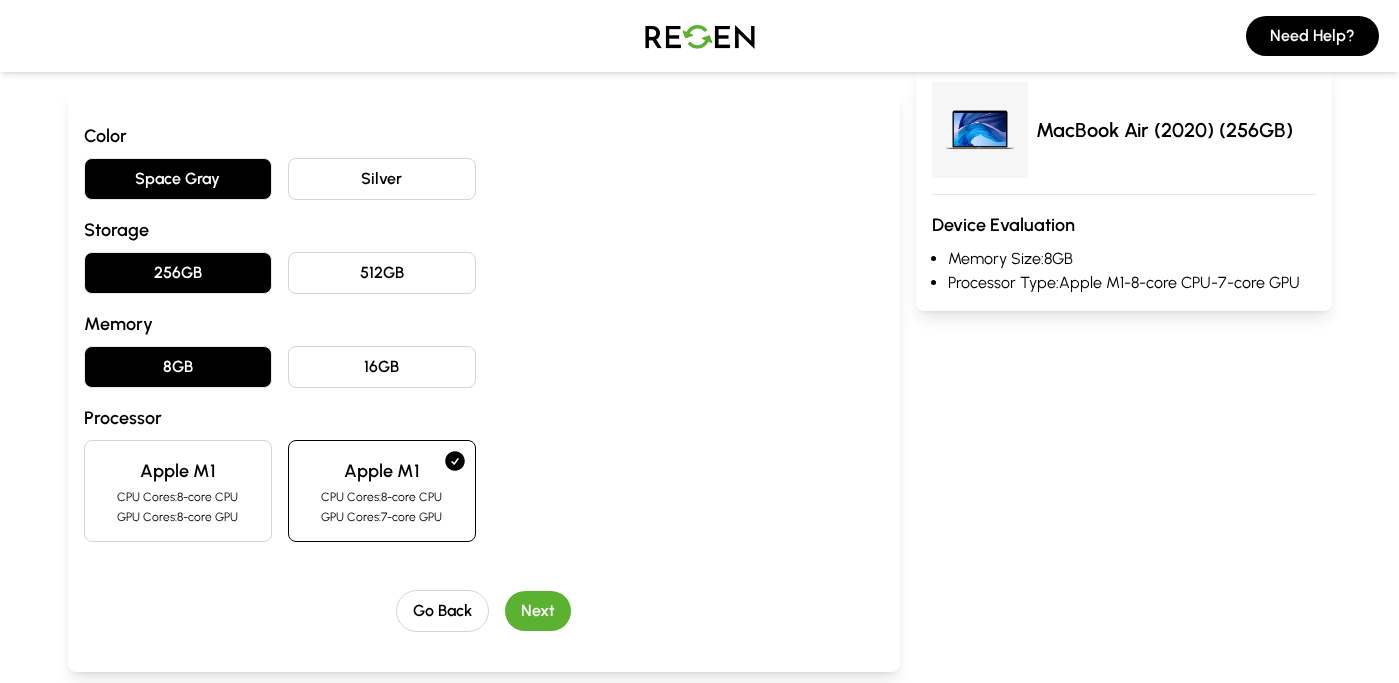click on "Next" at bounding box center (538, 611) 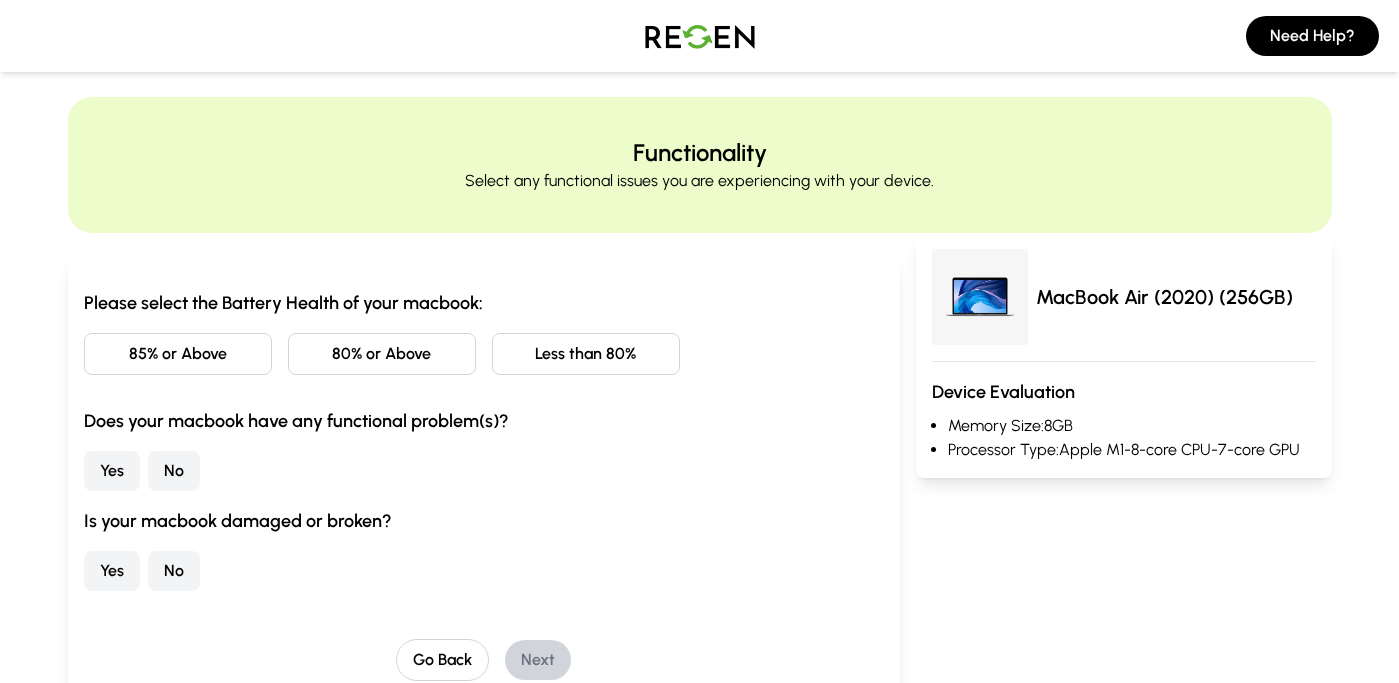 scroll, scrollTop: 22, scrollLeft: 0, axis: vertical 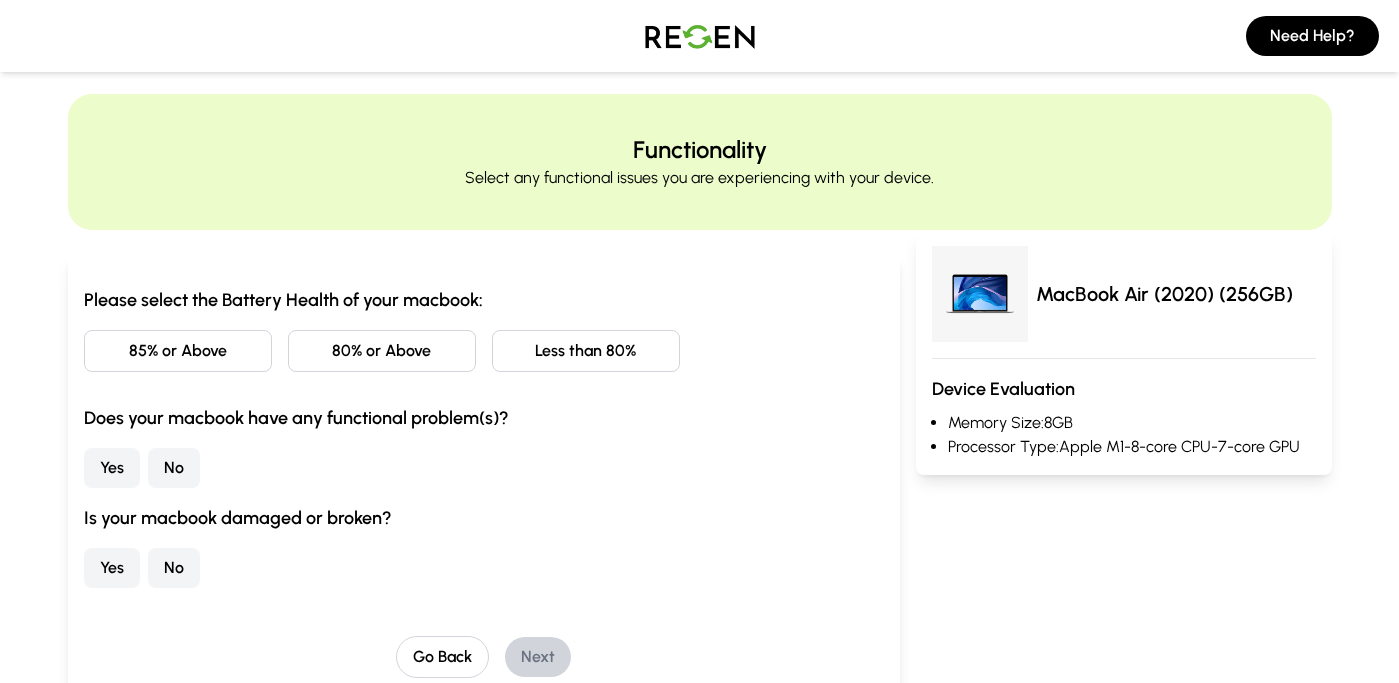 click on "85% or Above" at bounding box center [178, 351] 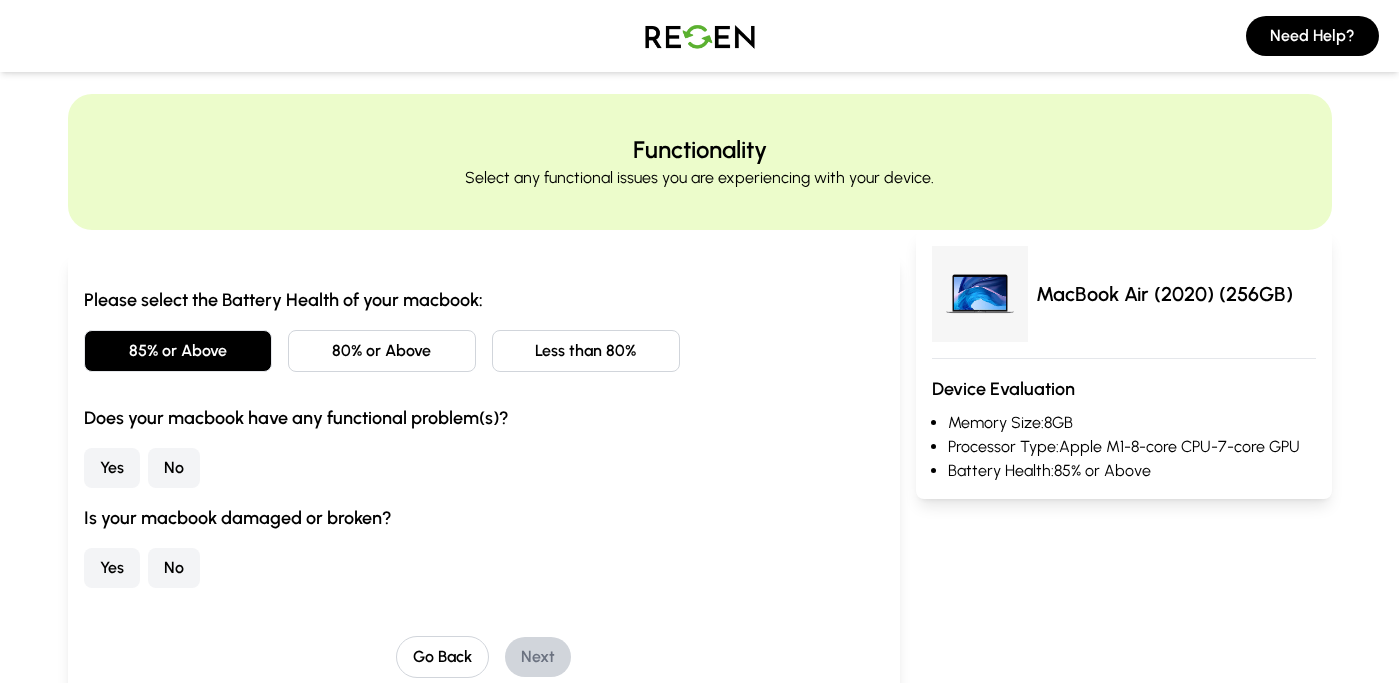 click on "No" at bounding box center [174, 468] 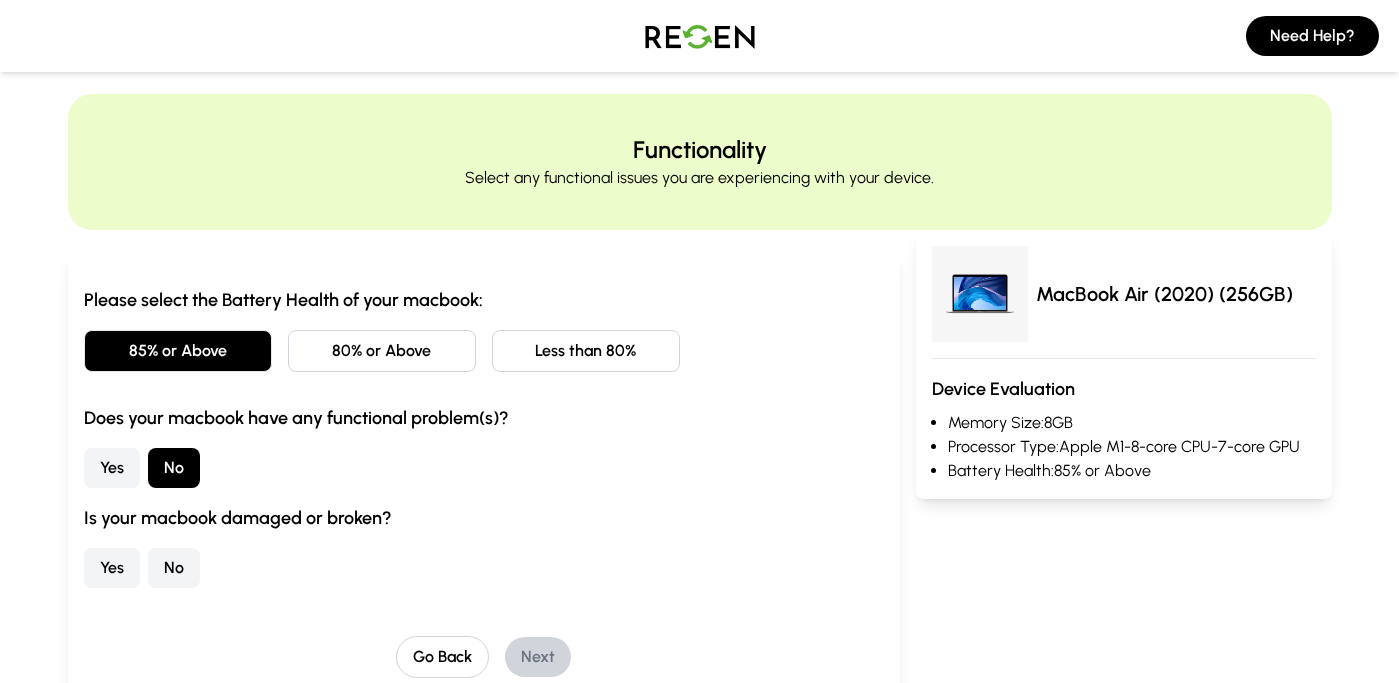 click on "No" at bounding box center [174, 568] 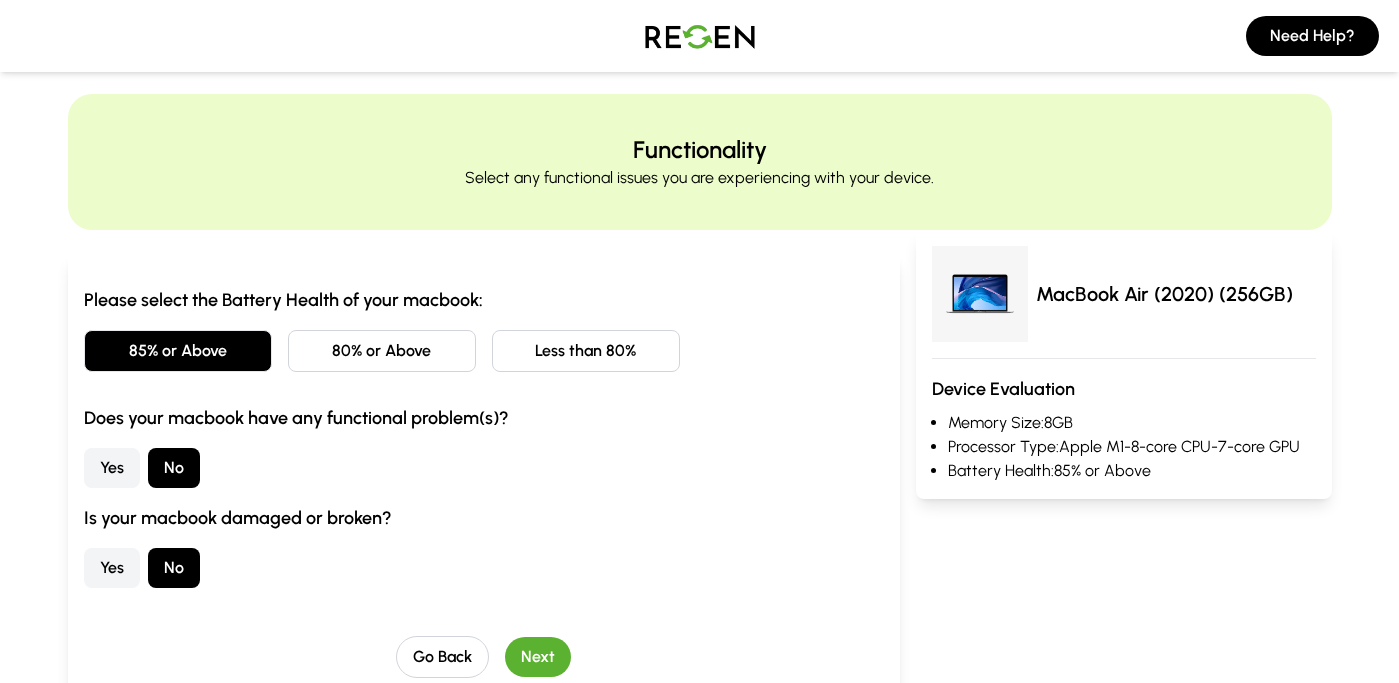 click on "Next" at bounding box center (538, 657) 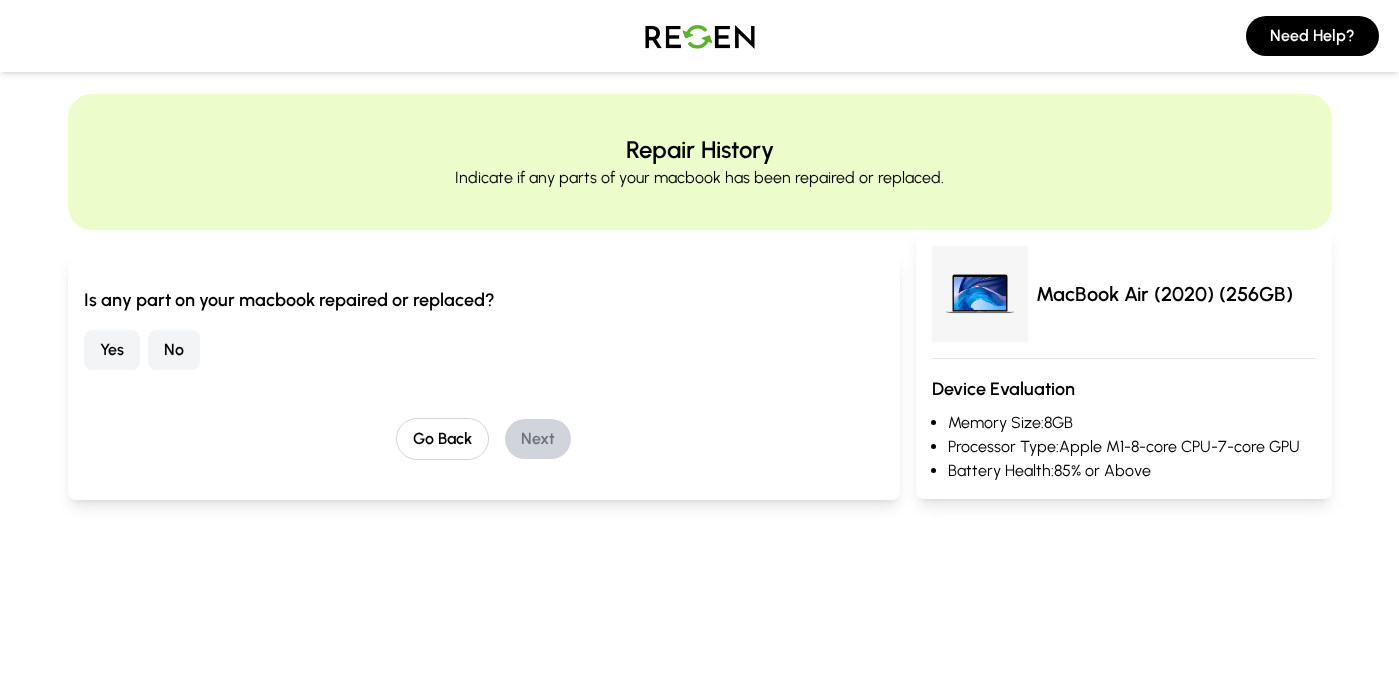 scroll, scrollTop: 0, scrollLeft: 0, axis: both 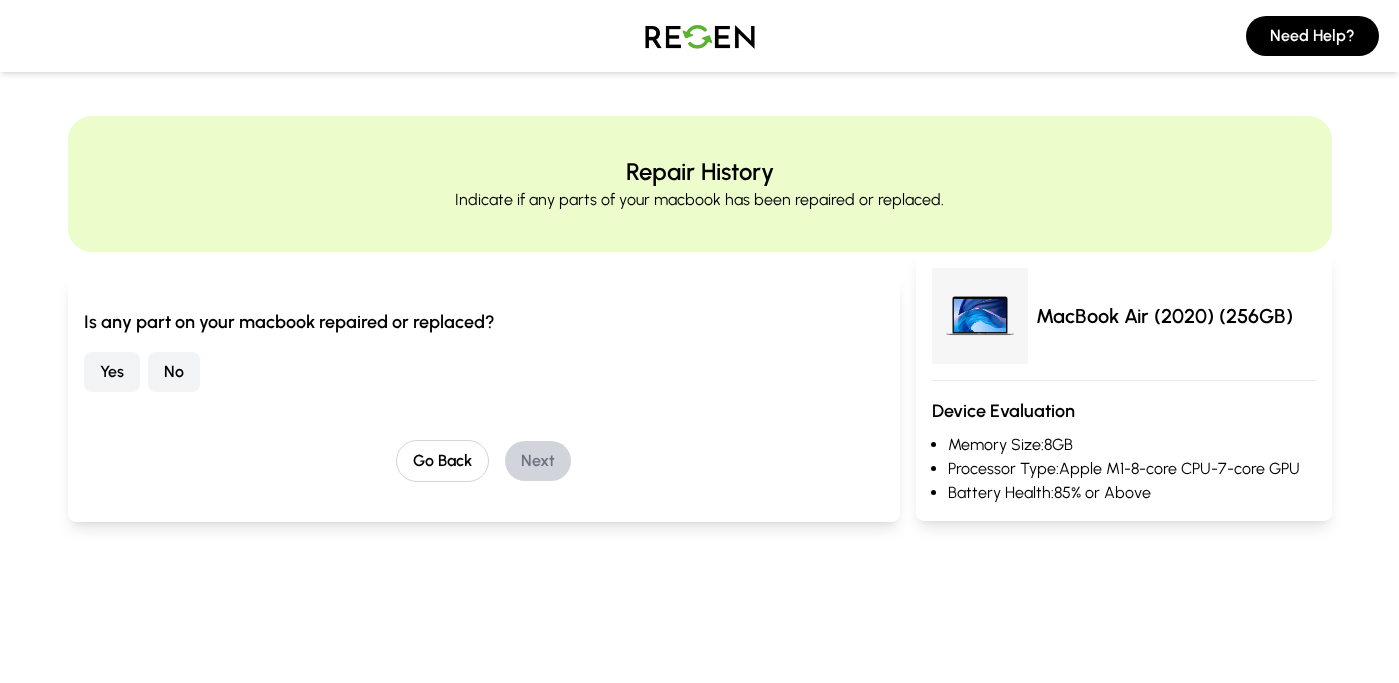 click on "No" at bounding box center (174, 372) 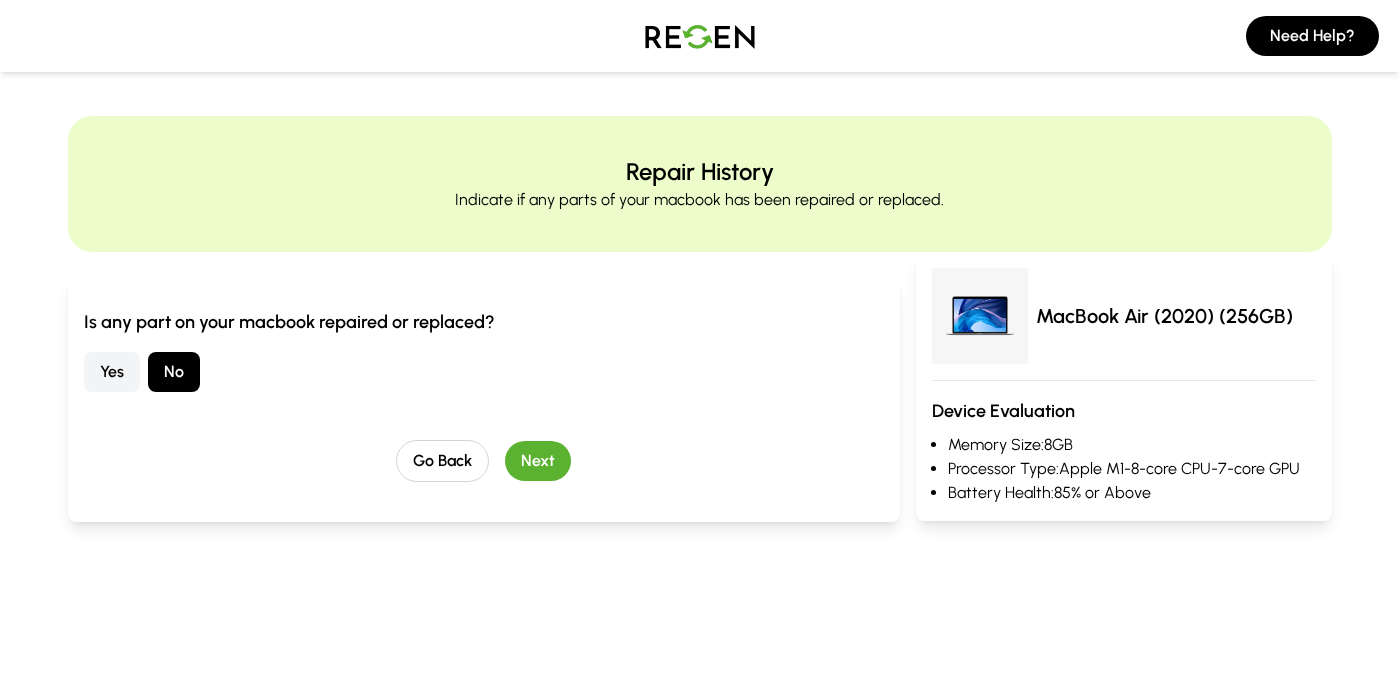 click on "Next" at bounding box center (538, 461) 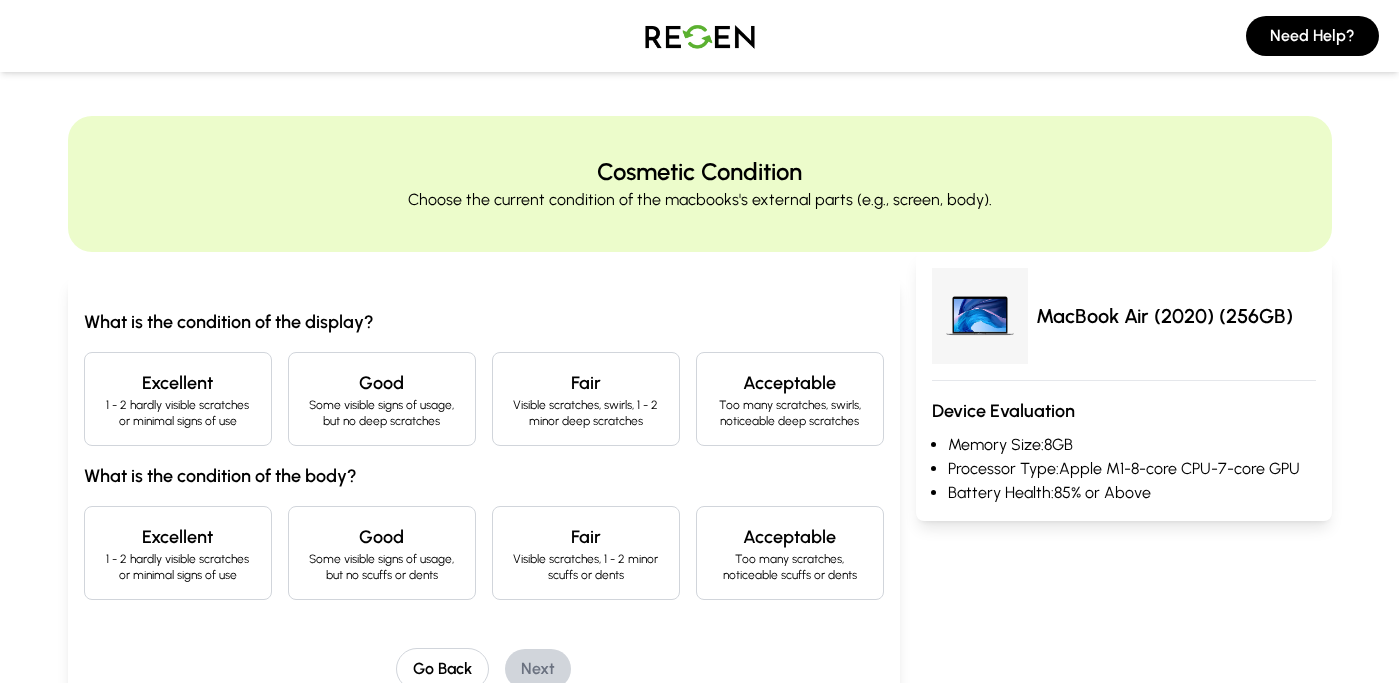 click on "1 - 2 hardly visible scratches or minimal signs of use" at bounding box center [178, 413] 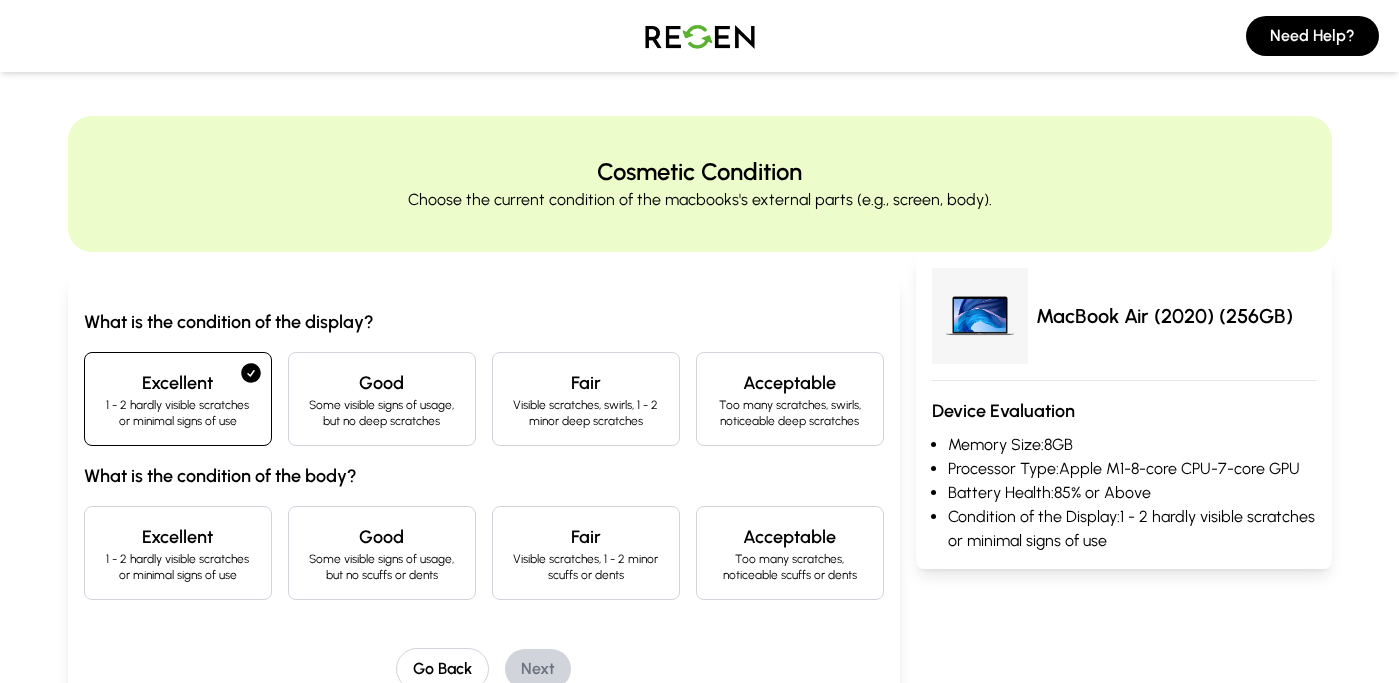 click on "1 - 2 hardly visible scratches or minimal signs of use" at bounding box center [178, 567] 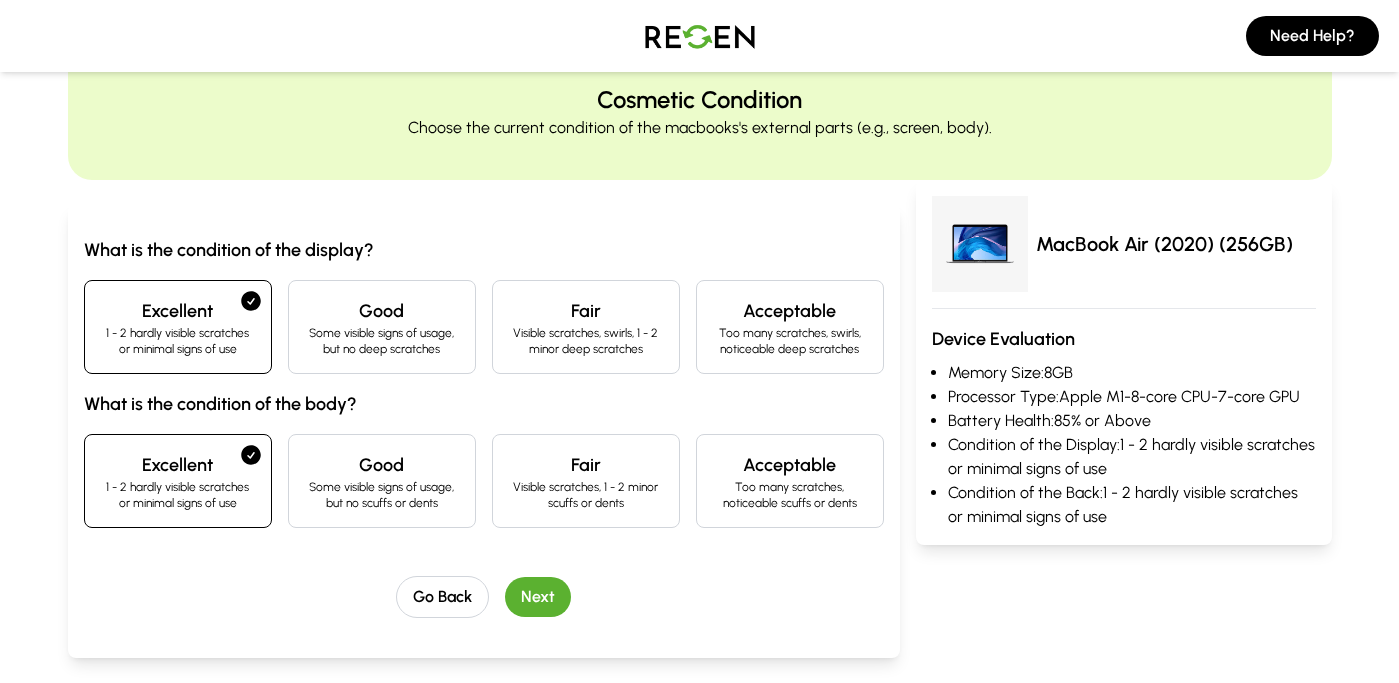 scroll, scrollTop: 92, scrollLeft: 0, axis: vertical 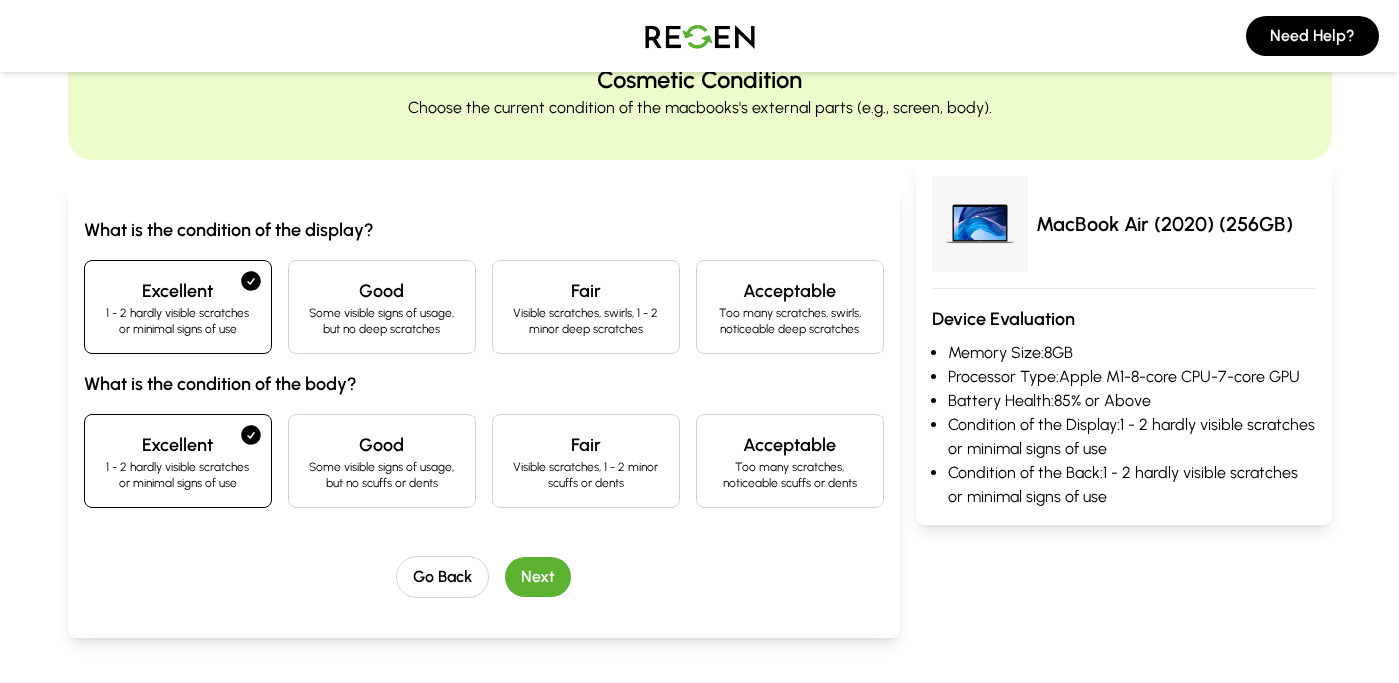 click on "Next" at bounding box center (538, 577) 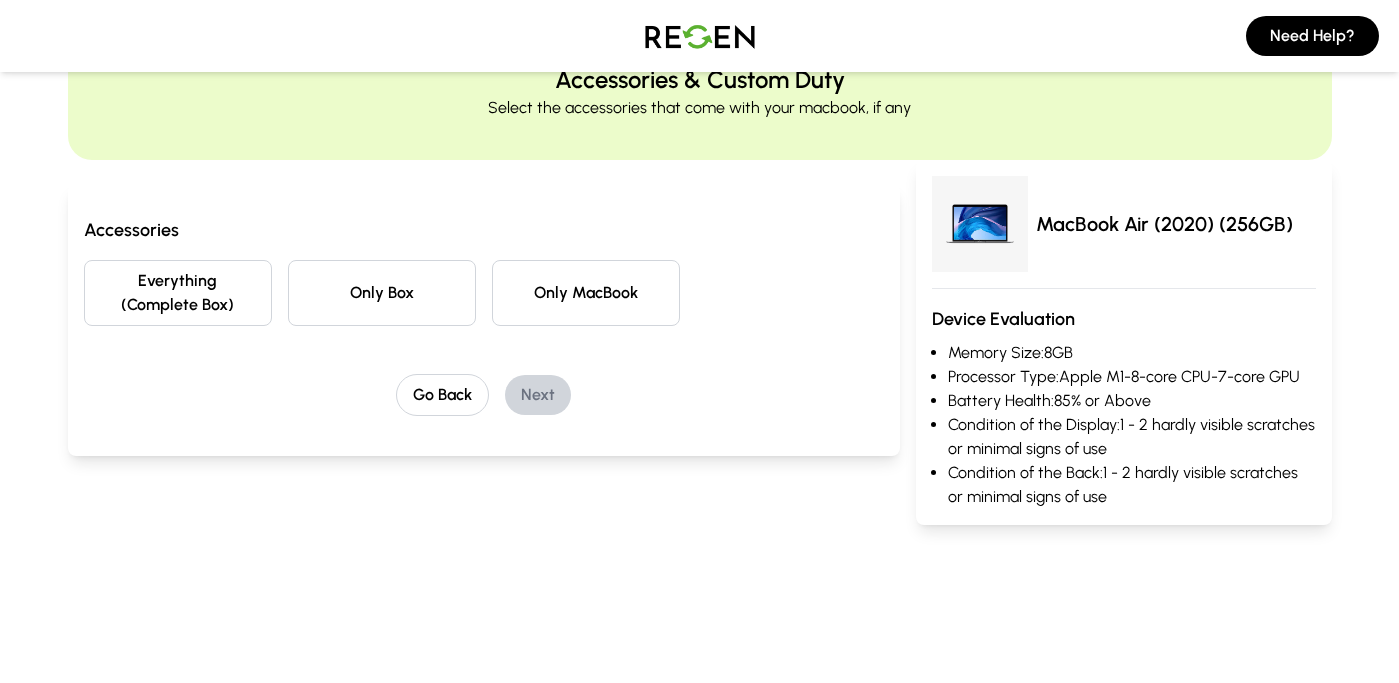 scroll, scrollTop: 0, scrollLeft: 0, axis: both 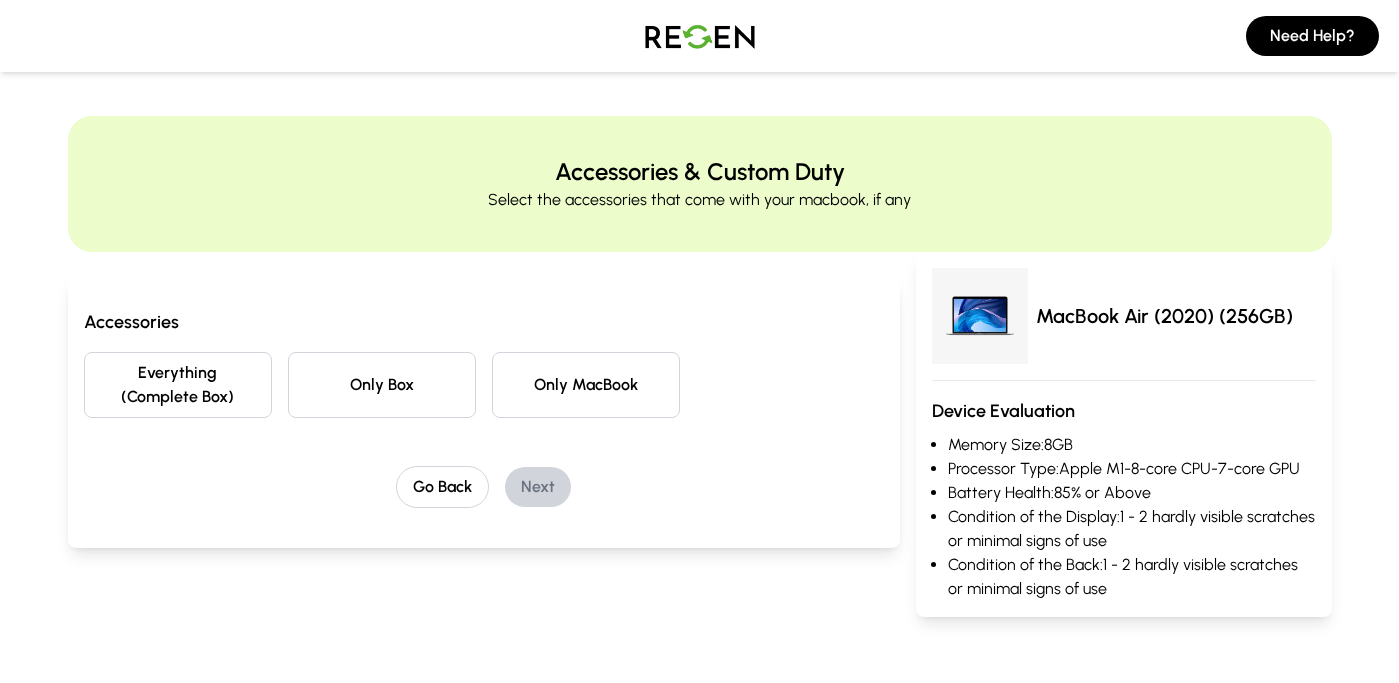 click on "Everything (Complete Box)" at bounding box center [178, 385] 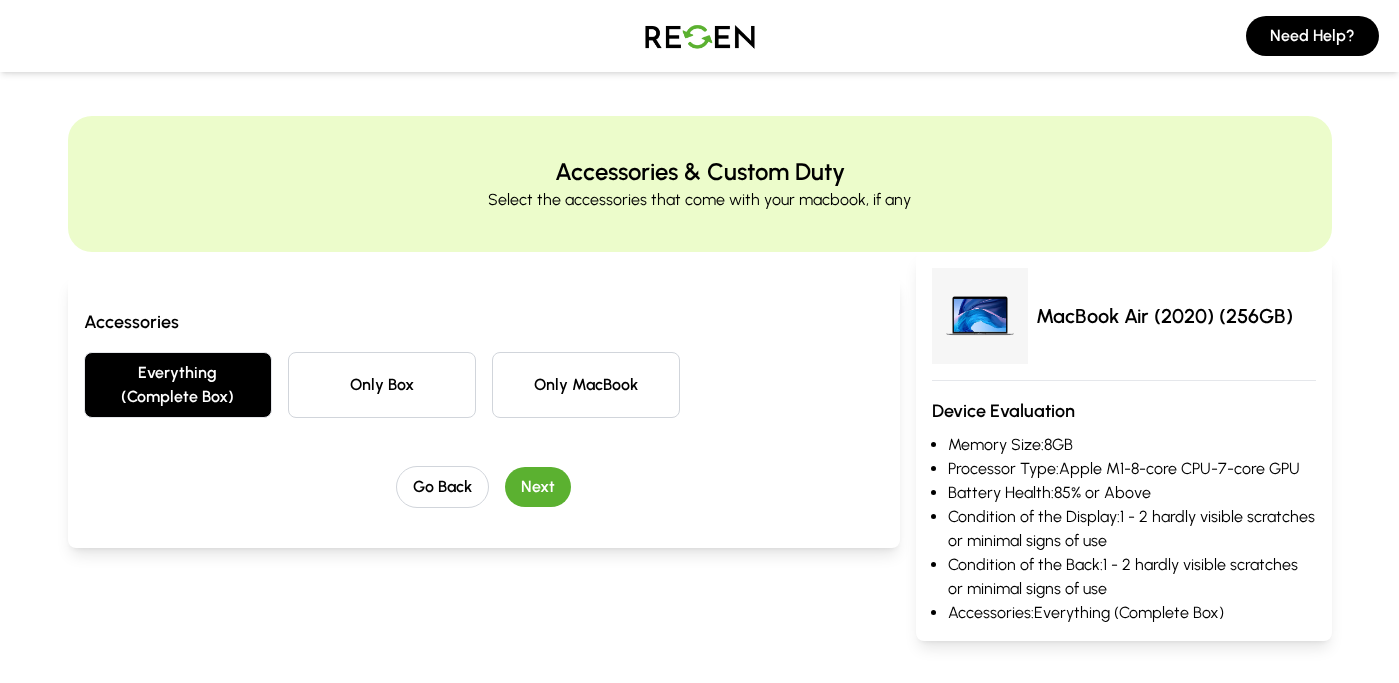 click on "Next" at bounding box center (538, 487) 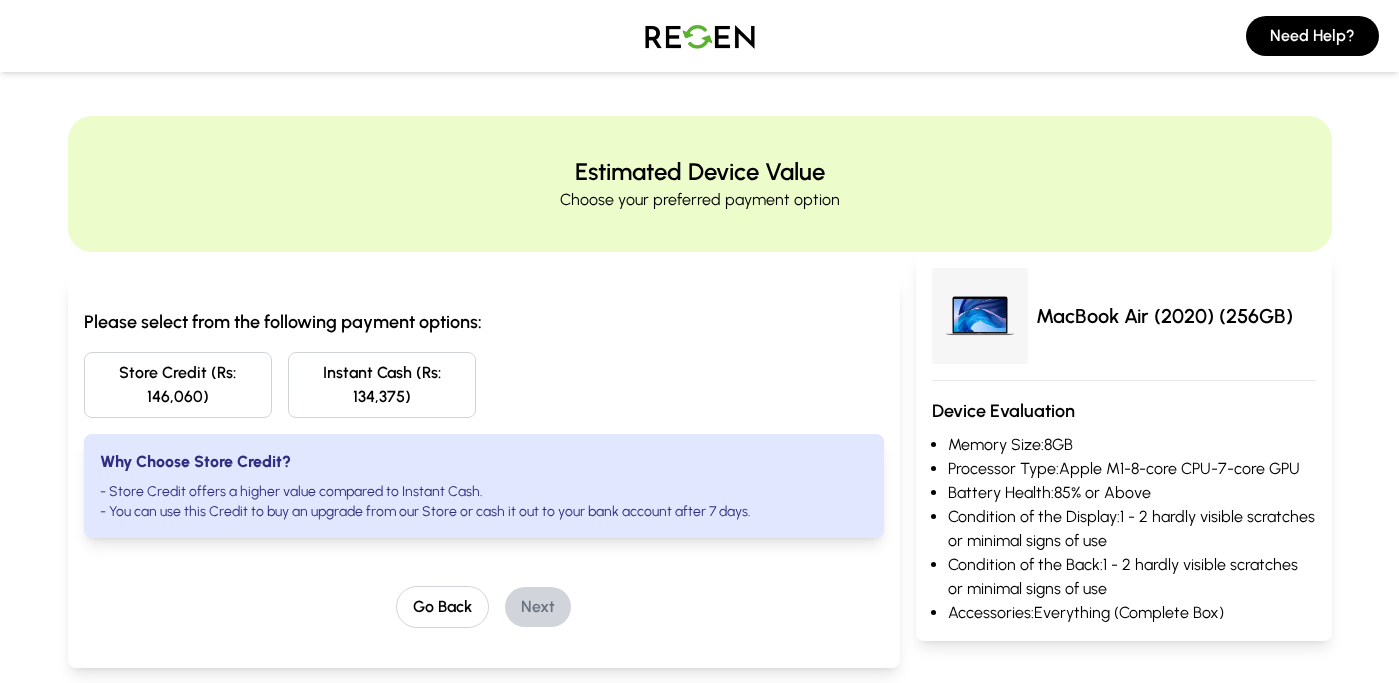 click on "Store Credit (Rs: 146,060)" at bounding box center [178, 385] 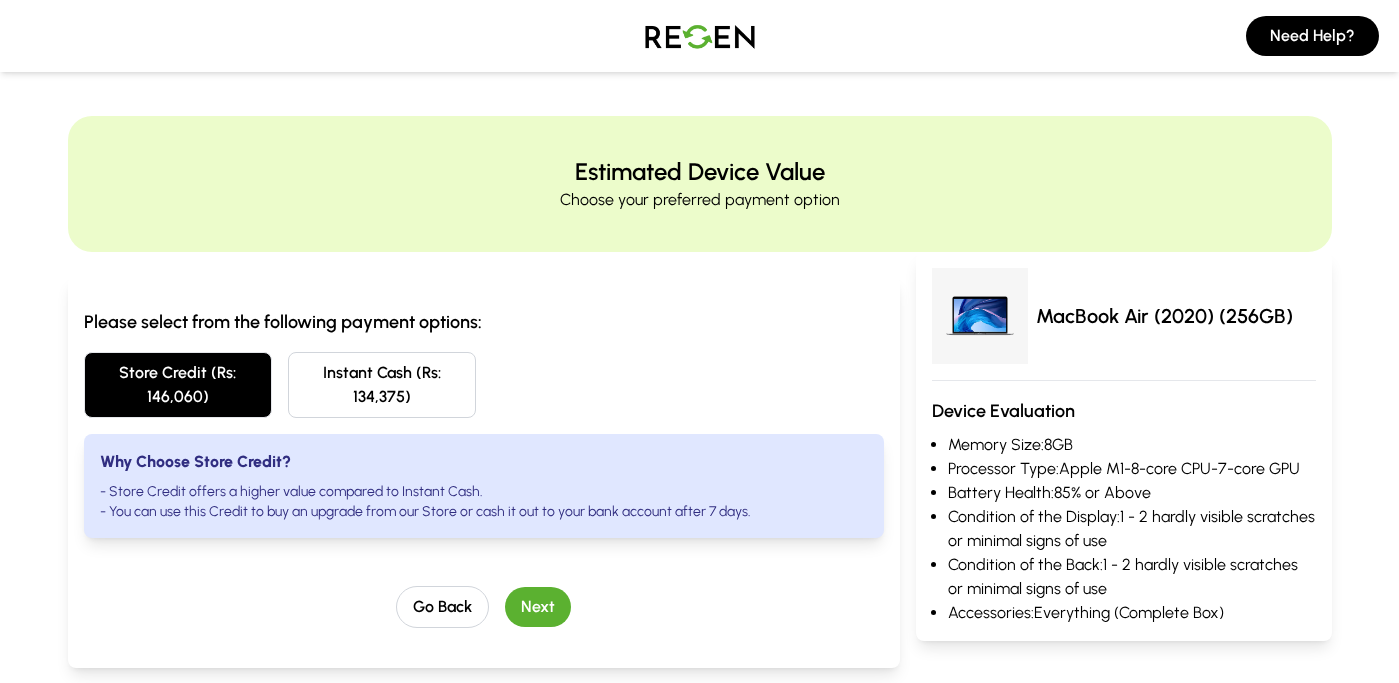 click on "Next" at bounding box center (538, 607) 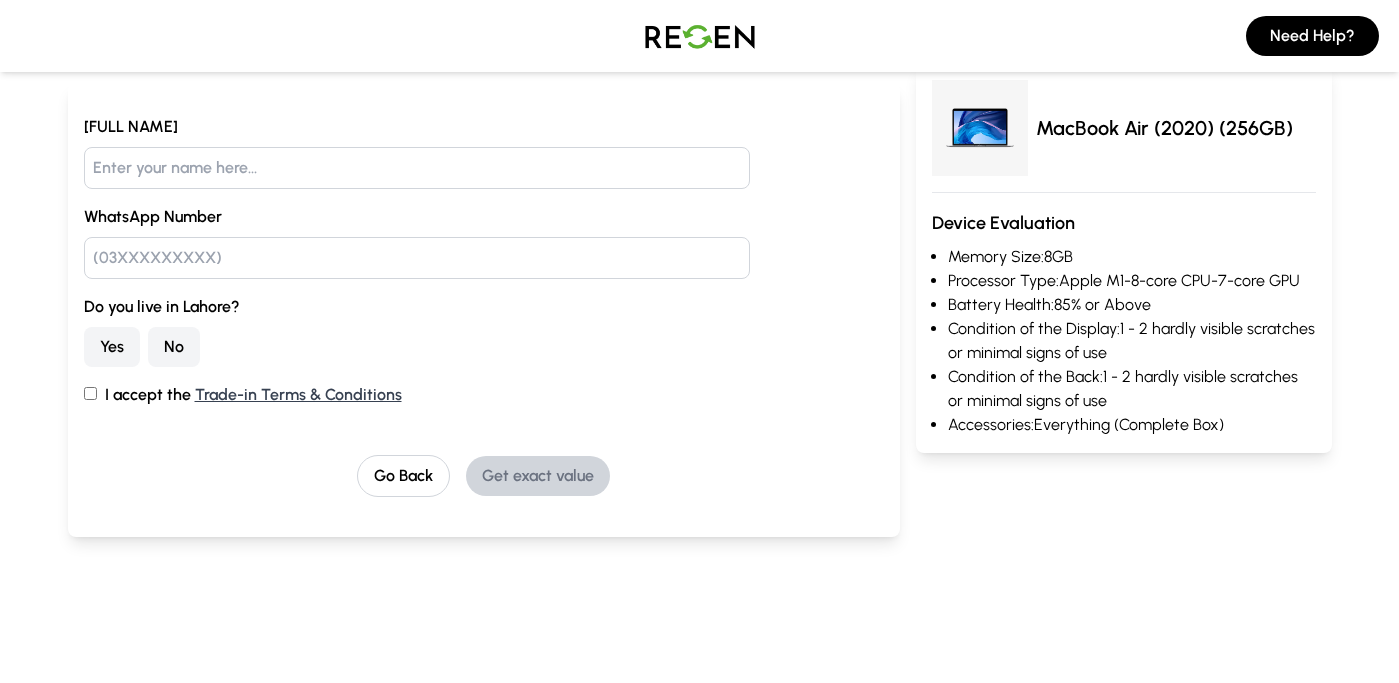 scroll, scrollTop: 222, scrollLeft: 0, axis: vertical 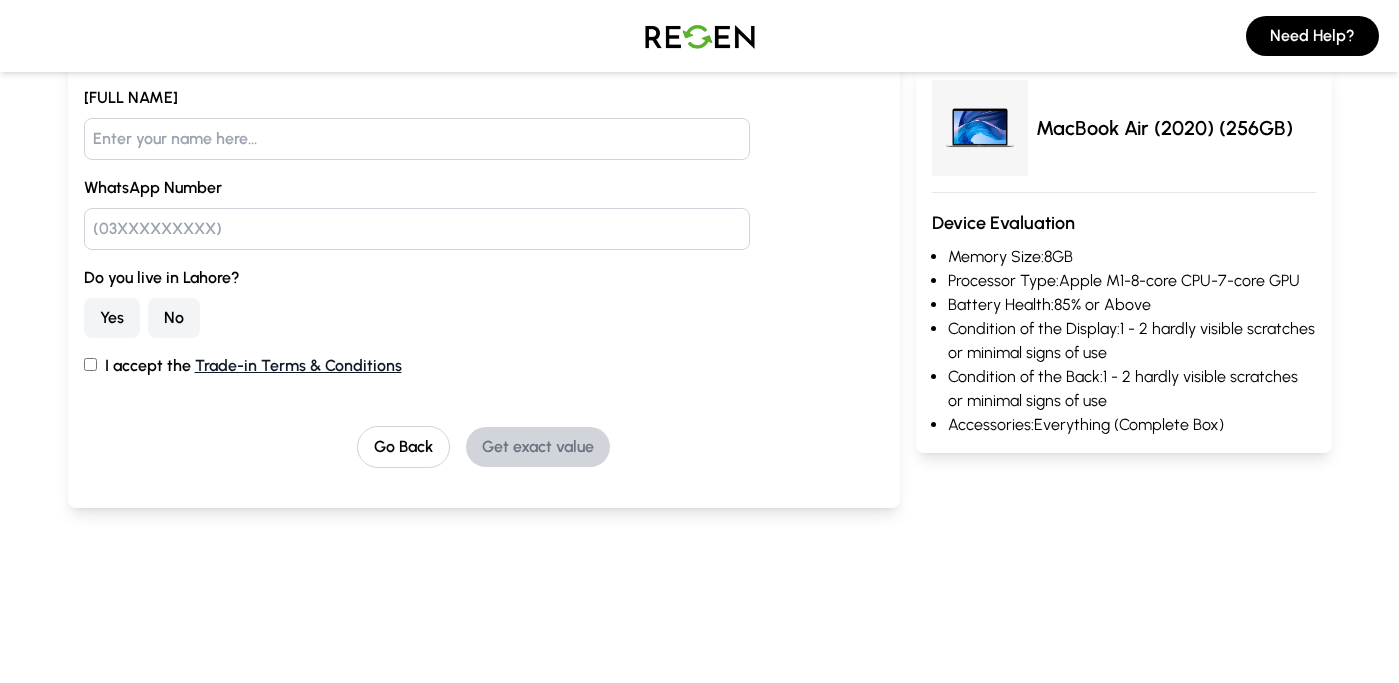 click on "Trade-in Terms & Conditions" at bounding box center [298, 365] 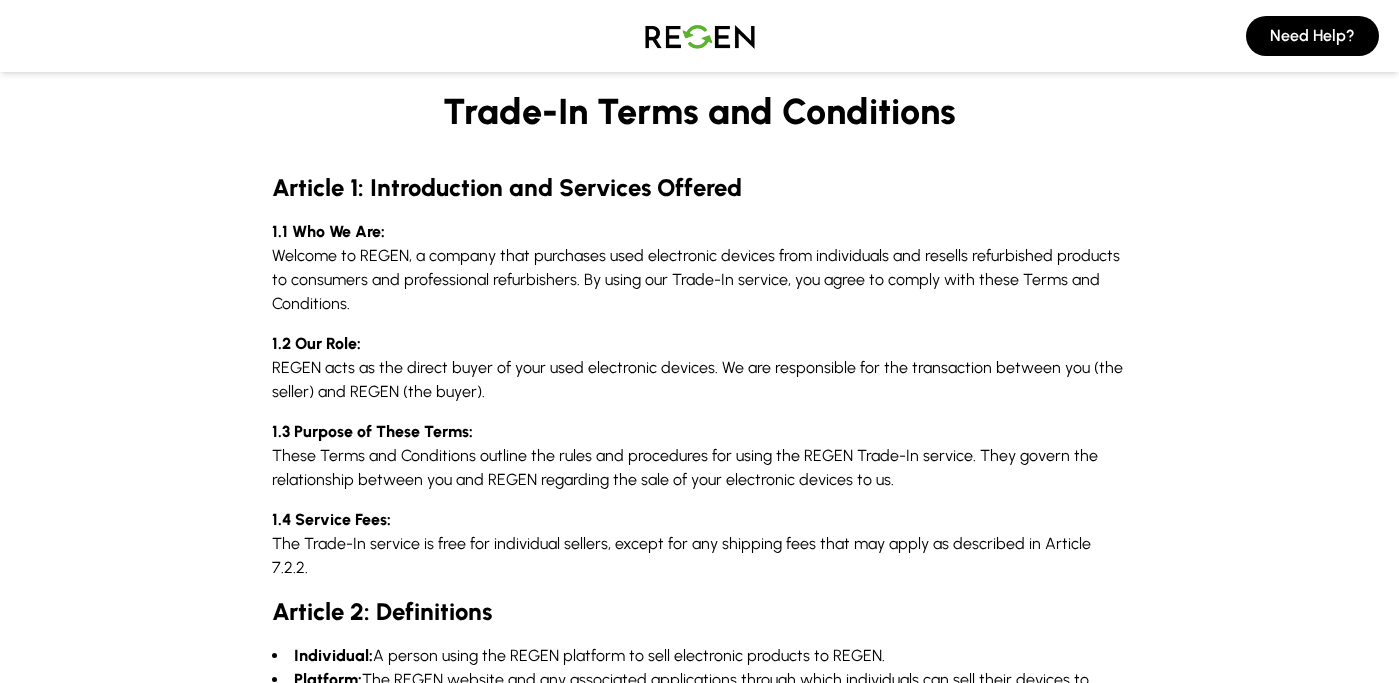 scroll, scrollTop: 0, scrollLeft: 0, axis: both 